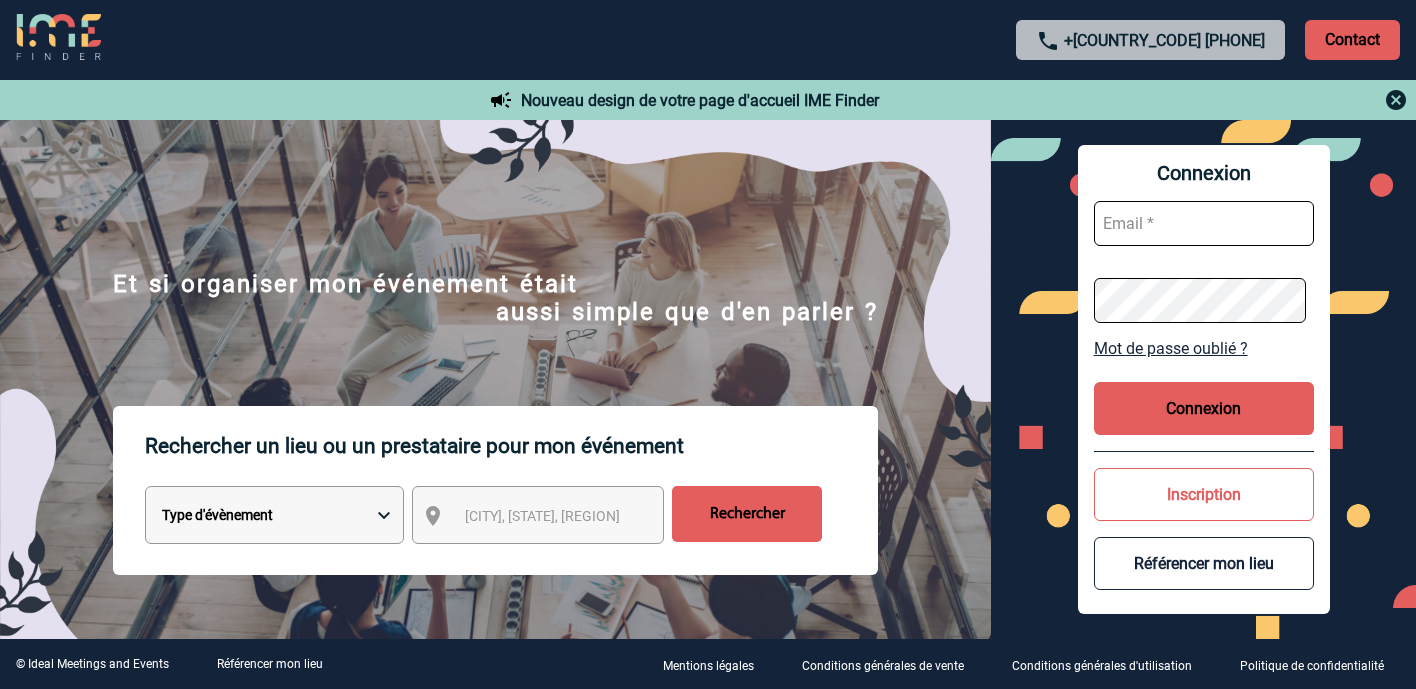 scroll, scrollTop: 0, scrollLeft: 0, axis: both 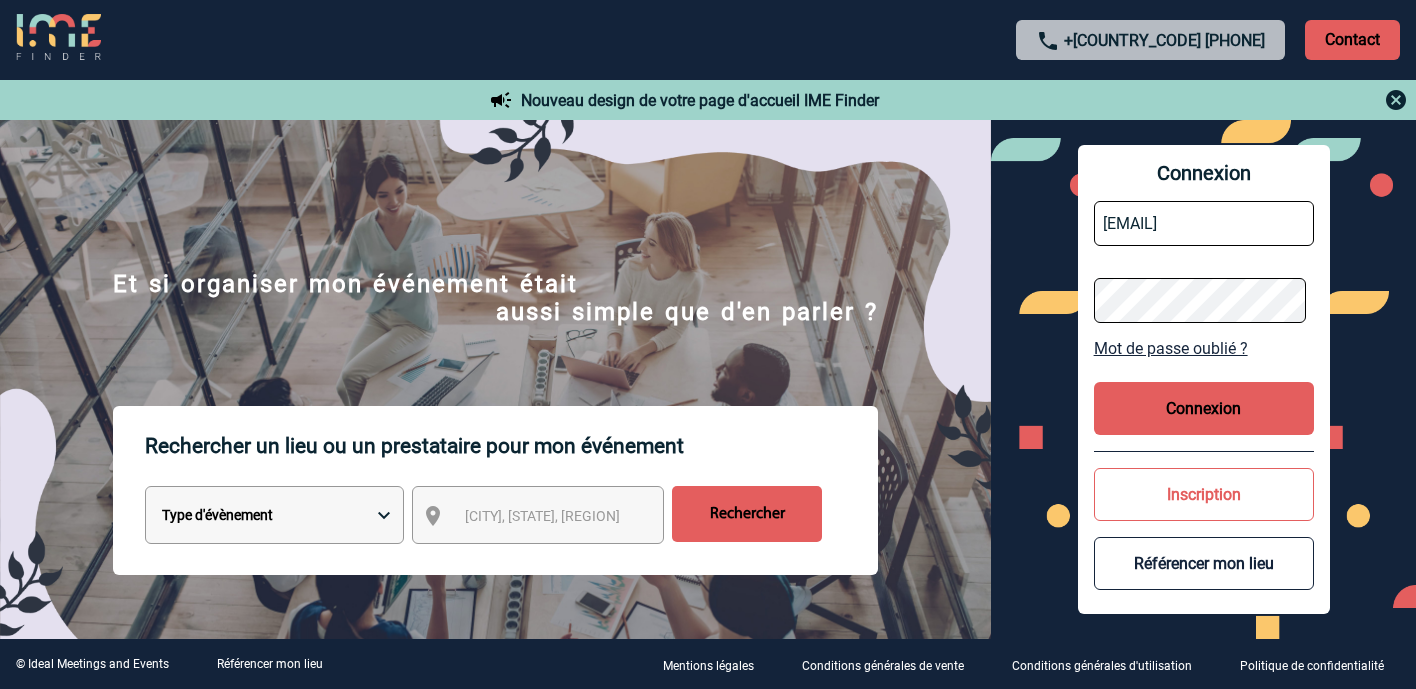 click on "Connexion" at bounding box center [1204, 408] 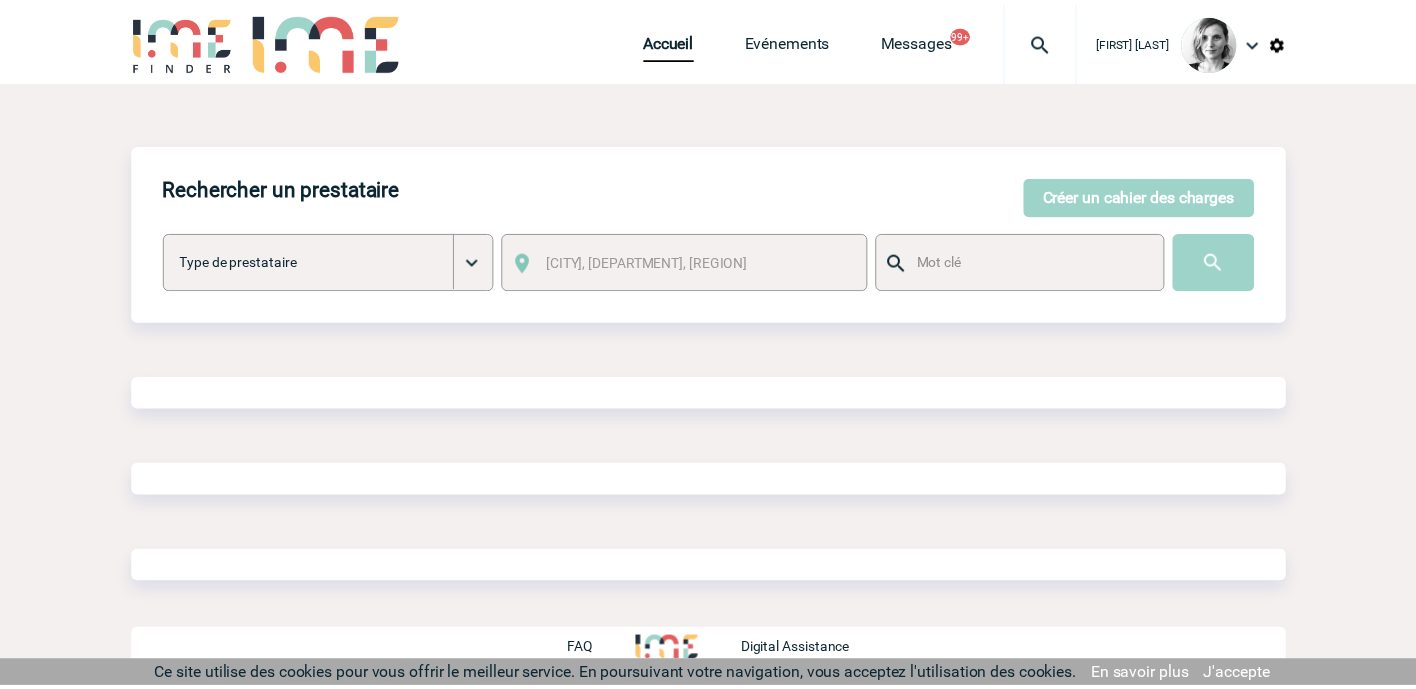 scroll, scrollTop: 0, scrollLeft: 0, axis: both 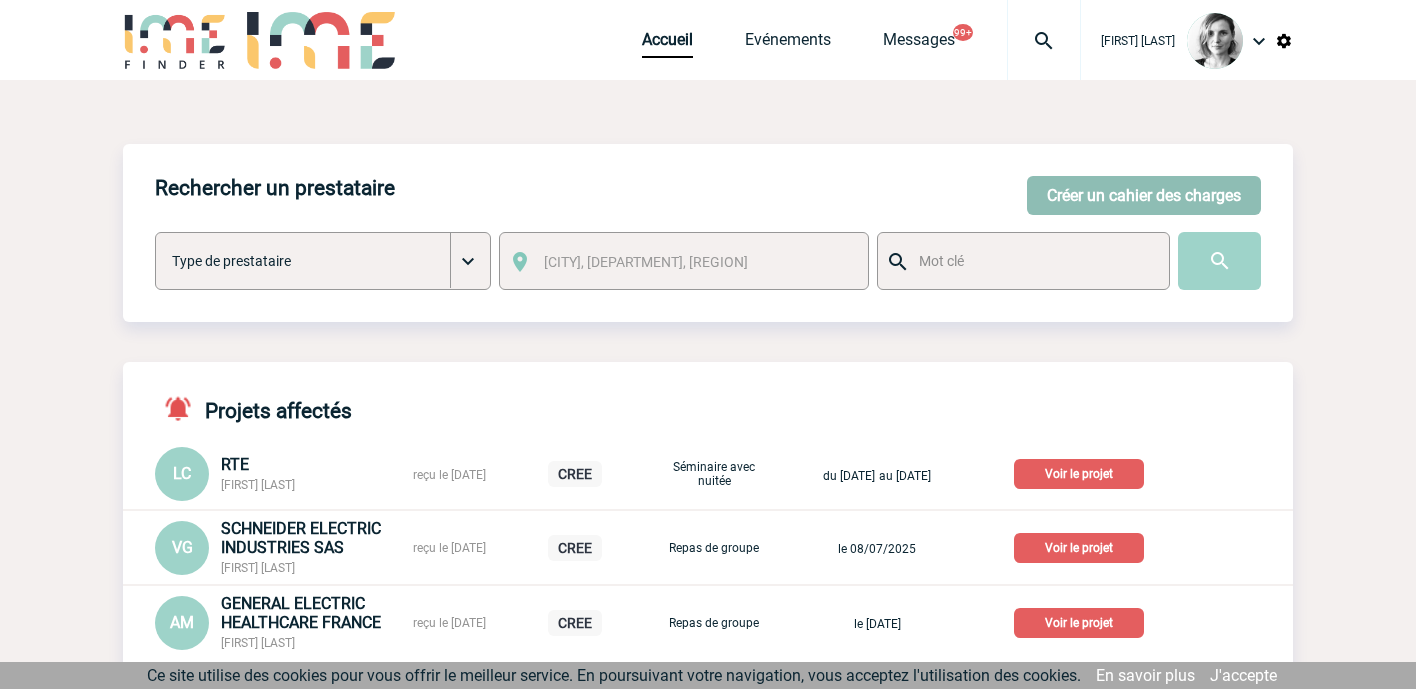 click on "Créer un cahier des charges" at bounding box center [1144, 195] 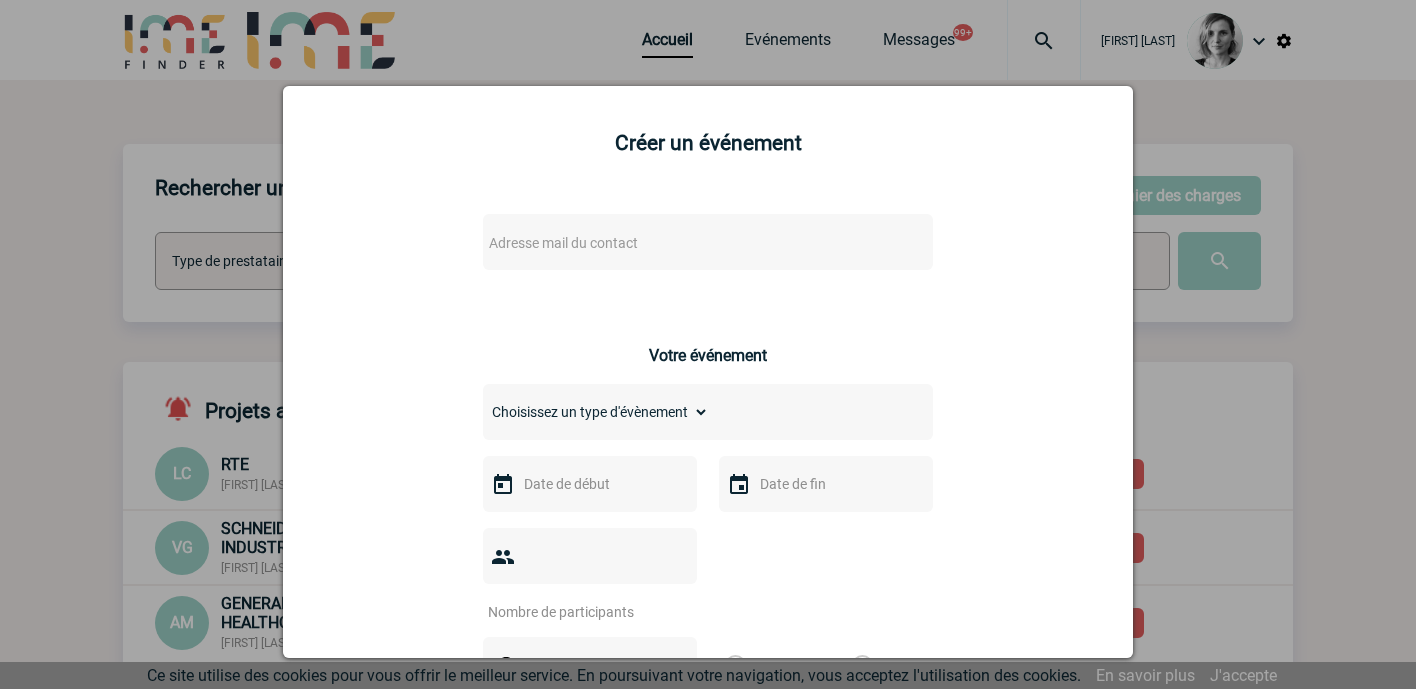 click on "Adresse mail du contact" at bounding box center (656, 243) 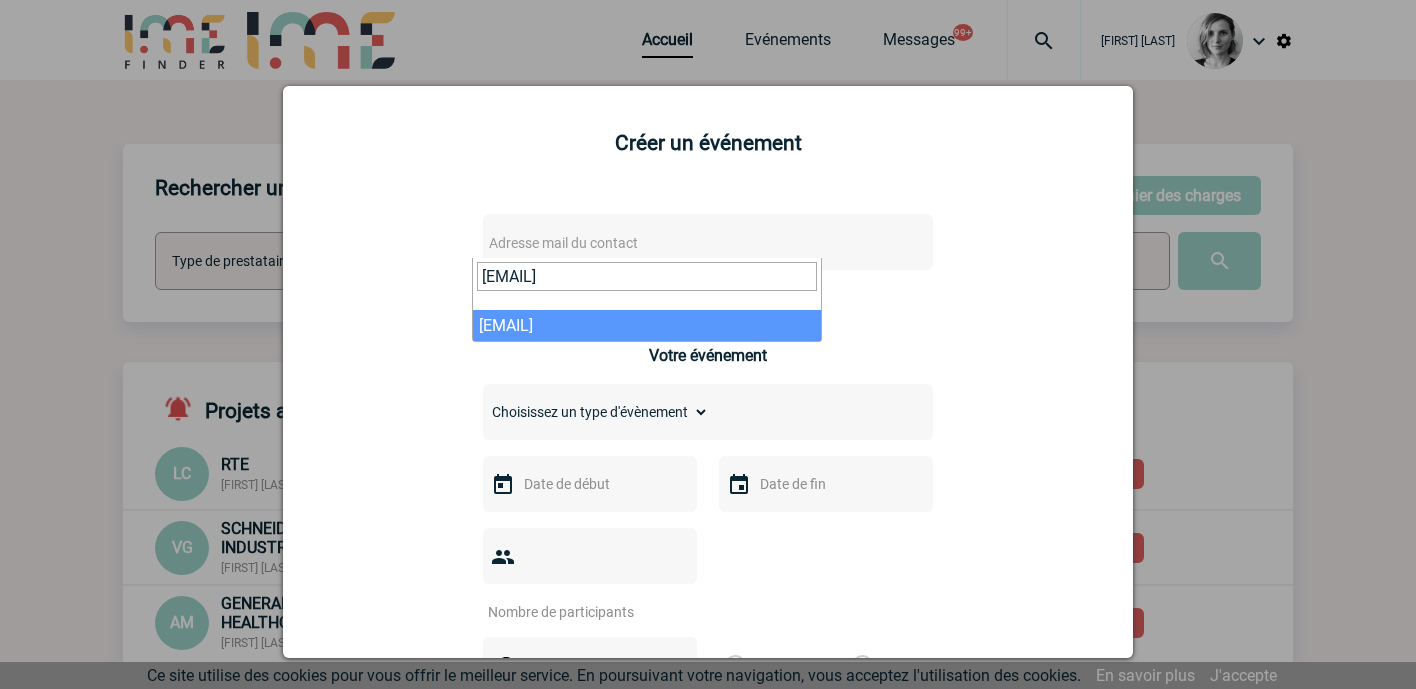 type on "[EMAIL]" 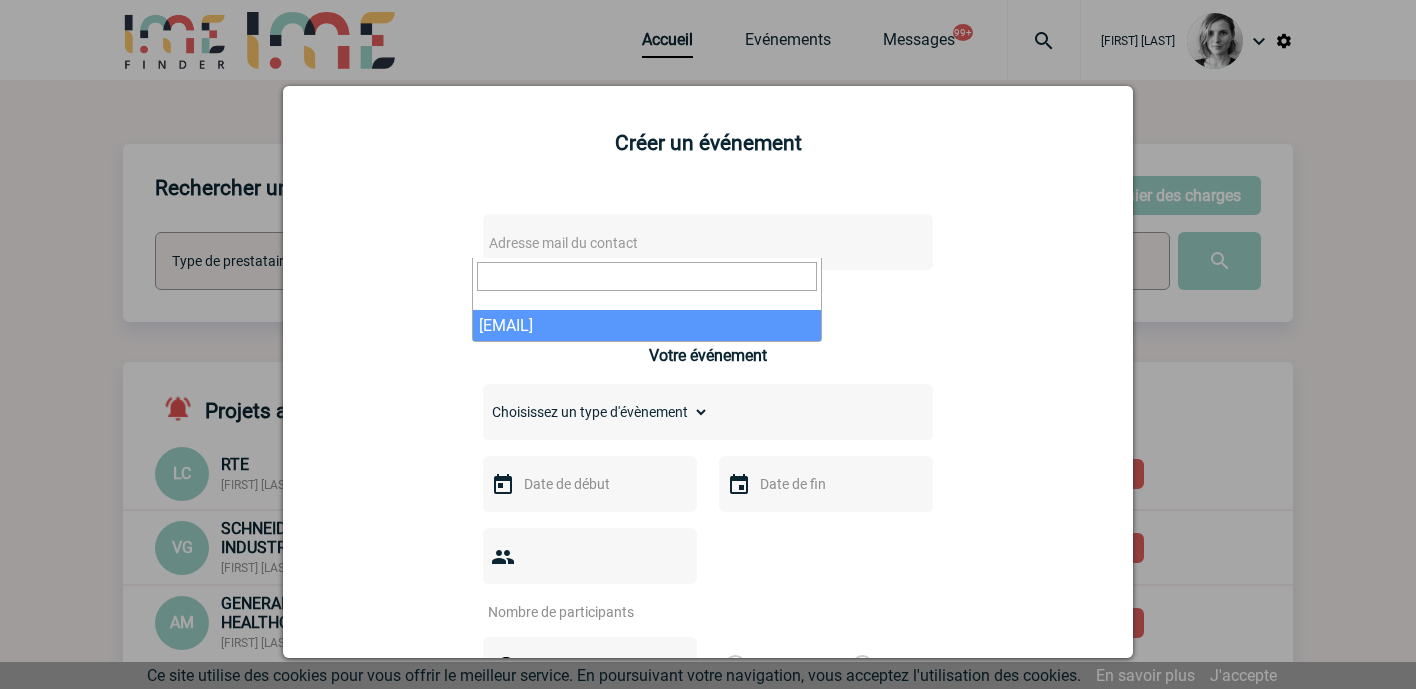 select on "132715" 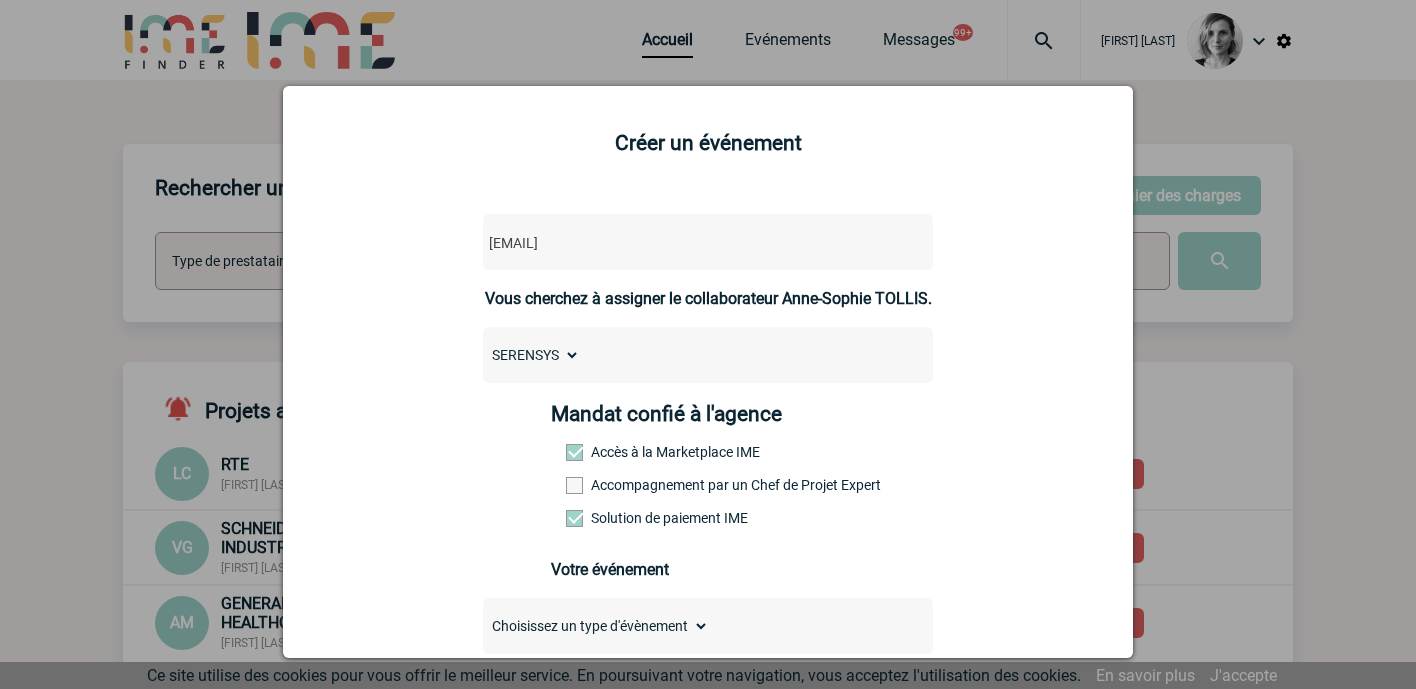 click on "Accompagnement par un Chef de Projet Expert" at bounding box center (610, 485) 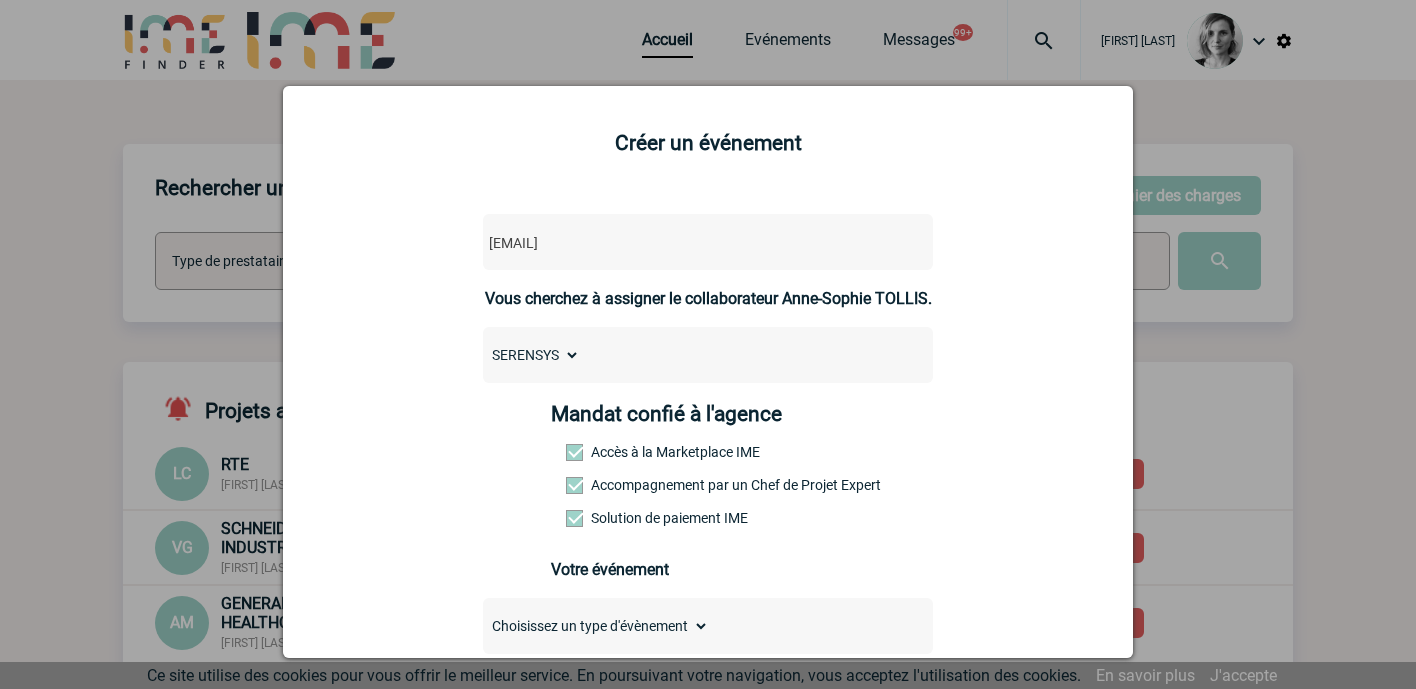 click on "[EMAIL] [EMAIL]
Vous cherchez à assigner le collaborateur Anne-Sophie TOLLIS.
Ce contact n'a pas d’entité active dans la plateforme
SERENSYS
Mandat confié à l'agence Accès à la Marketplace IME Accompagnement par un Chef de Projet Expert Solution de paiement IME
Votre événement
Choisissez un type d'évènement Divers" at bounding box center [708, 818] 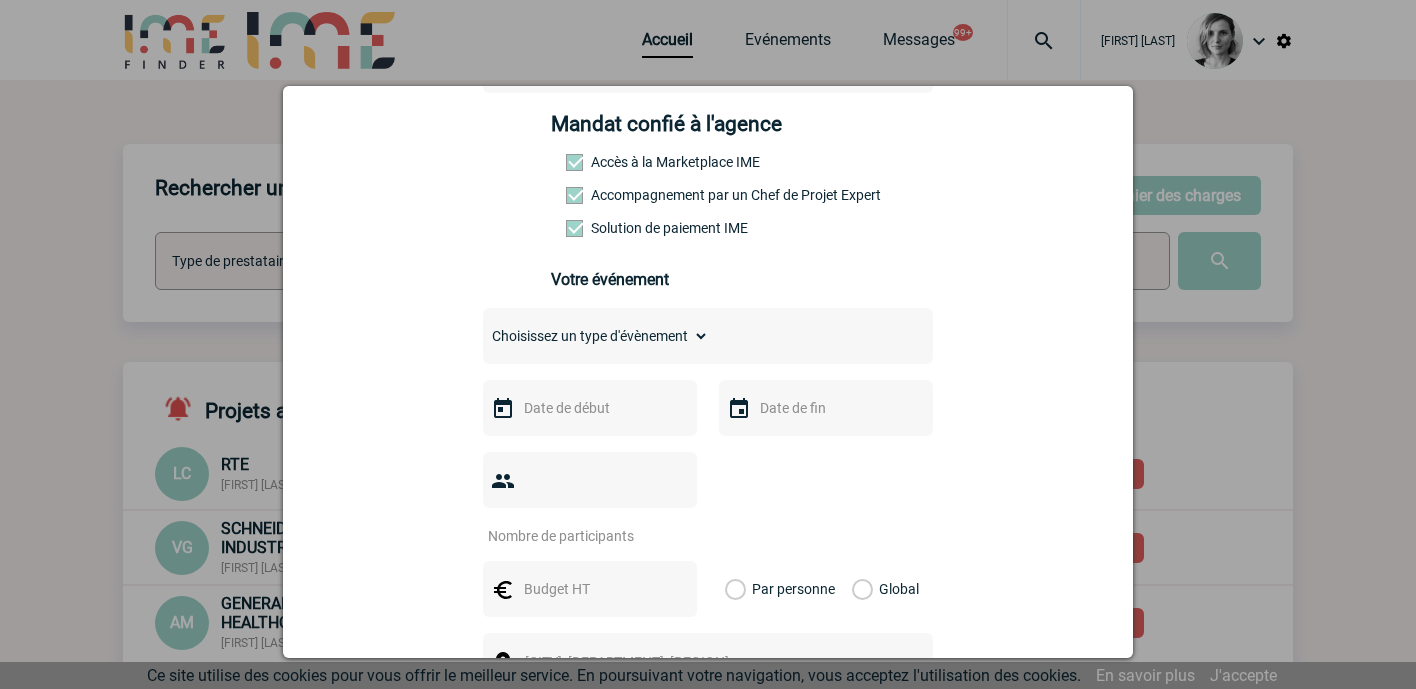 scroll, scrollTop: 375, scrollLeft: 0, axis: vertical 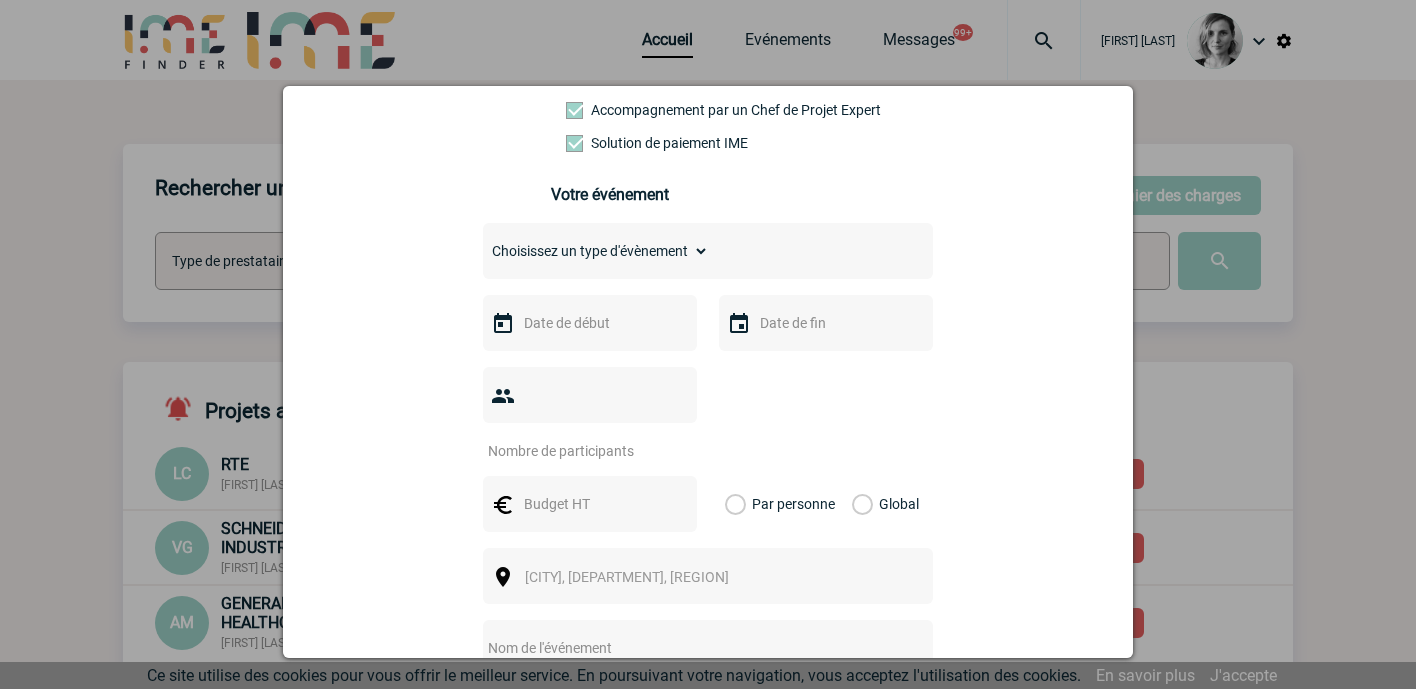 click on "Choisissez un type d'évènement
Séminaire avec nuitée Séminaire sans nuitée Repas de groupe Team Building & animation Prestation traiteur Divers" at bounding box center [596, 251] 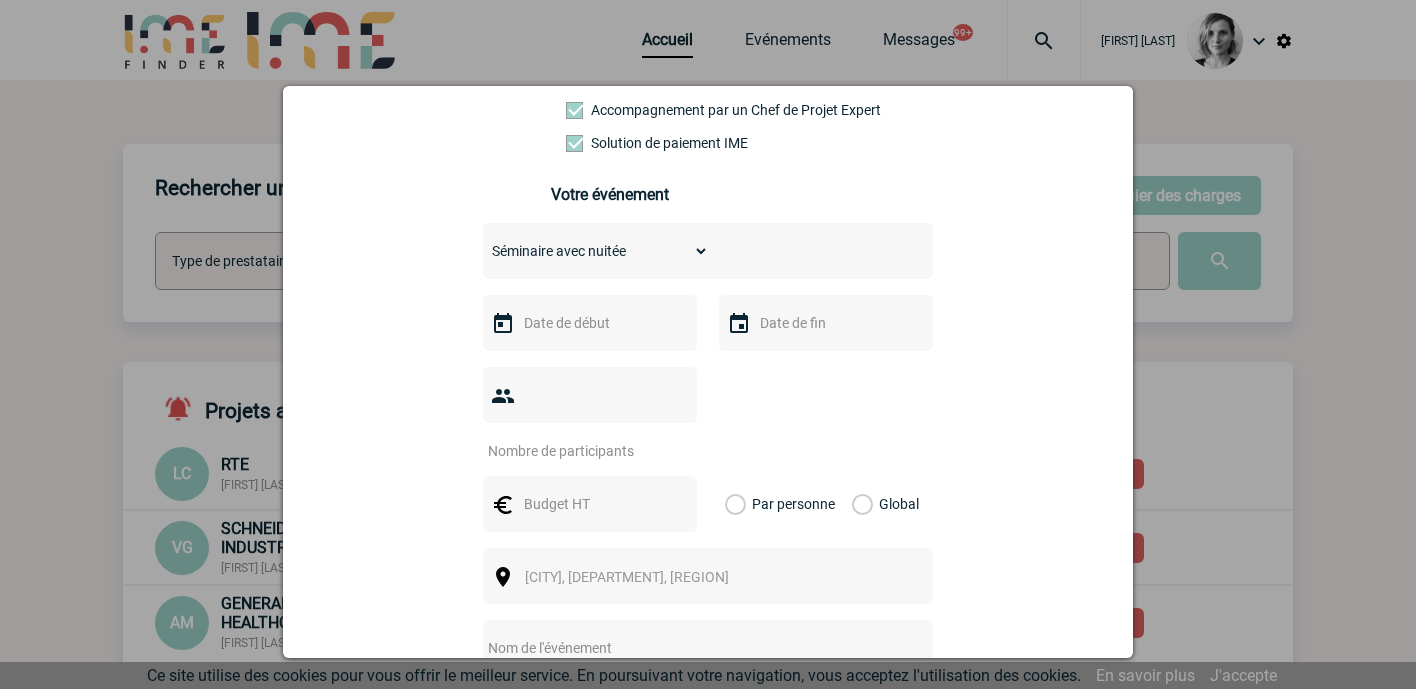 click on "Choisissez un type d'évènement
Séminaire avec nuitée Séminaire sans nuitée Repas de groupe Team Building & animation Prestation traiteur Divers" at bounding box center (596, 251) 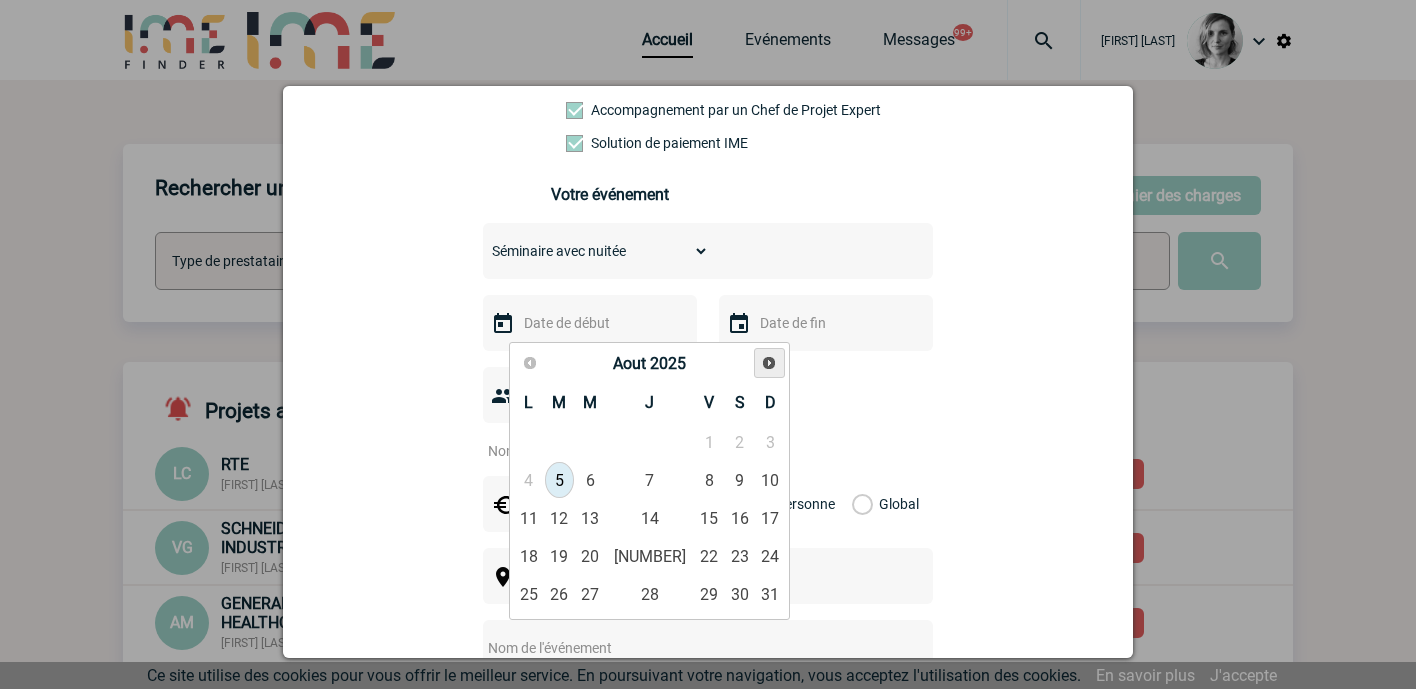 click on "Suivant" at bounding box center (769, 363) 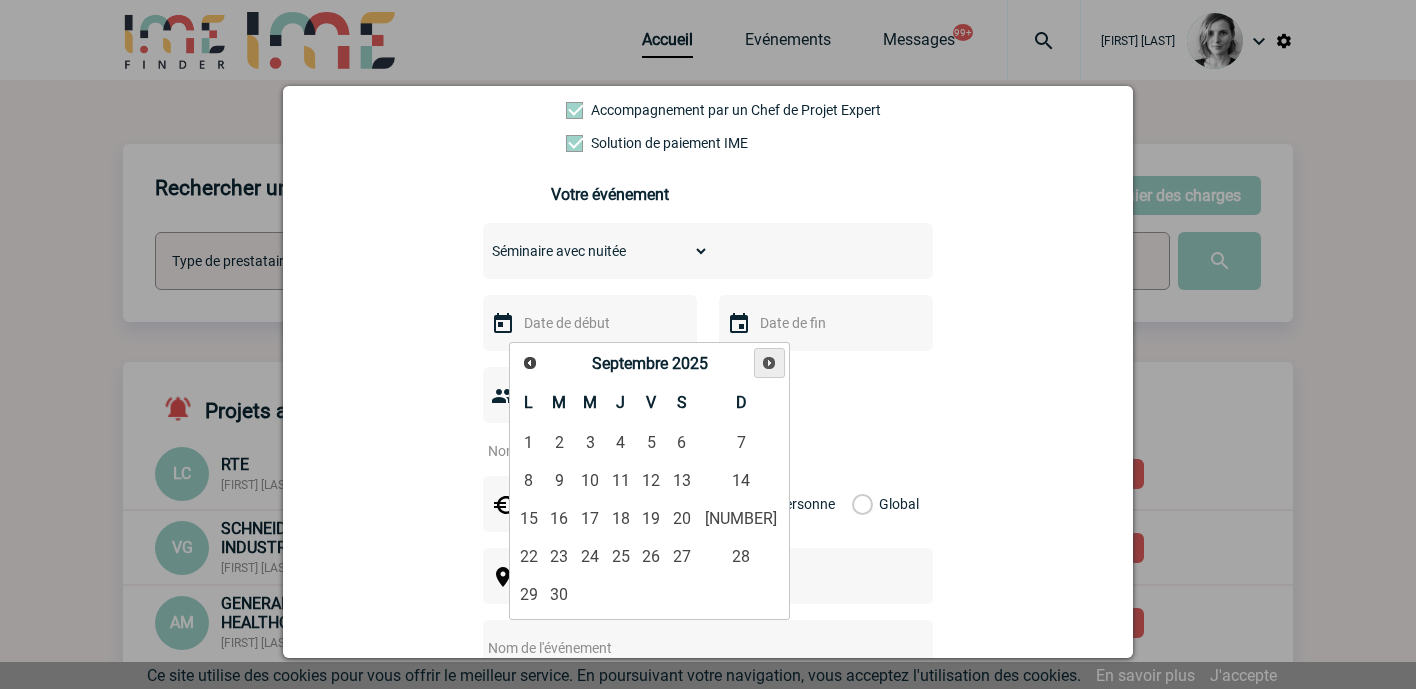 click on "Suivant" at bounding box center (769, 363) 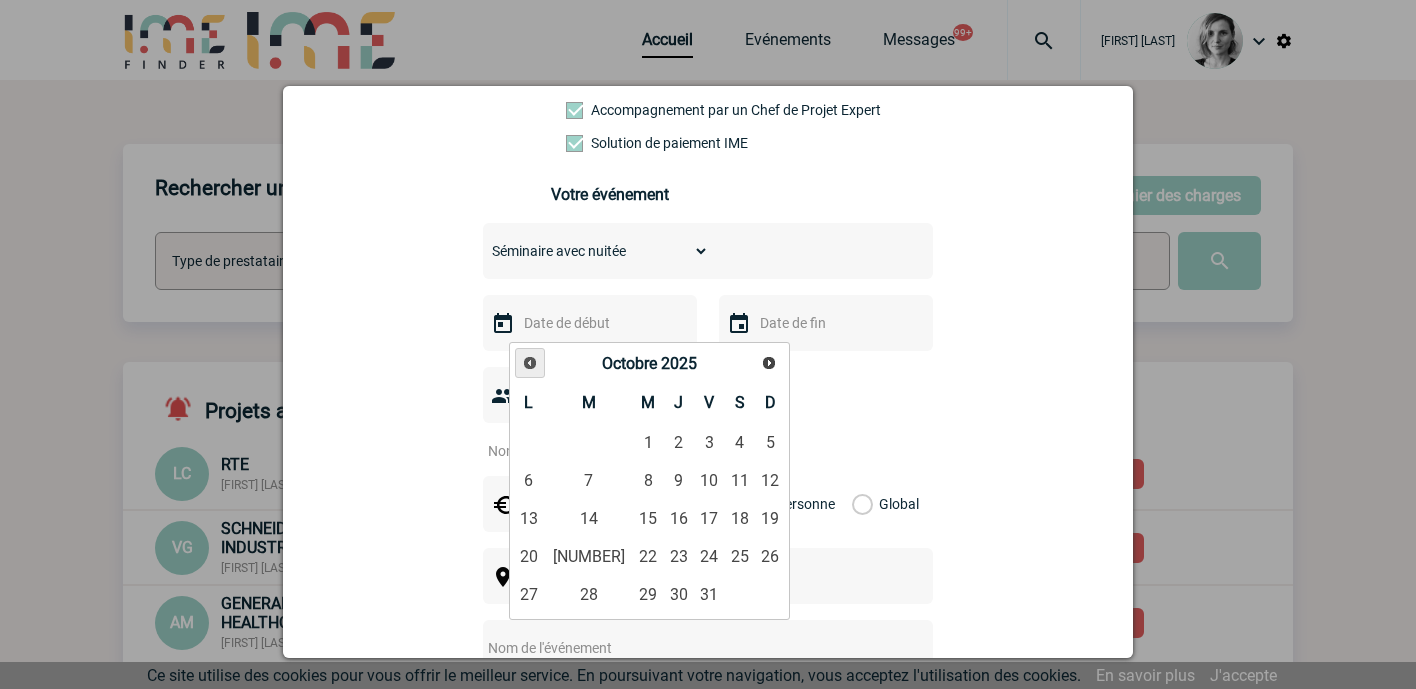 click on "Précédent" at bounding box center (530, 363) 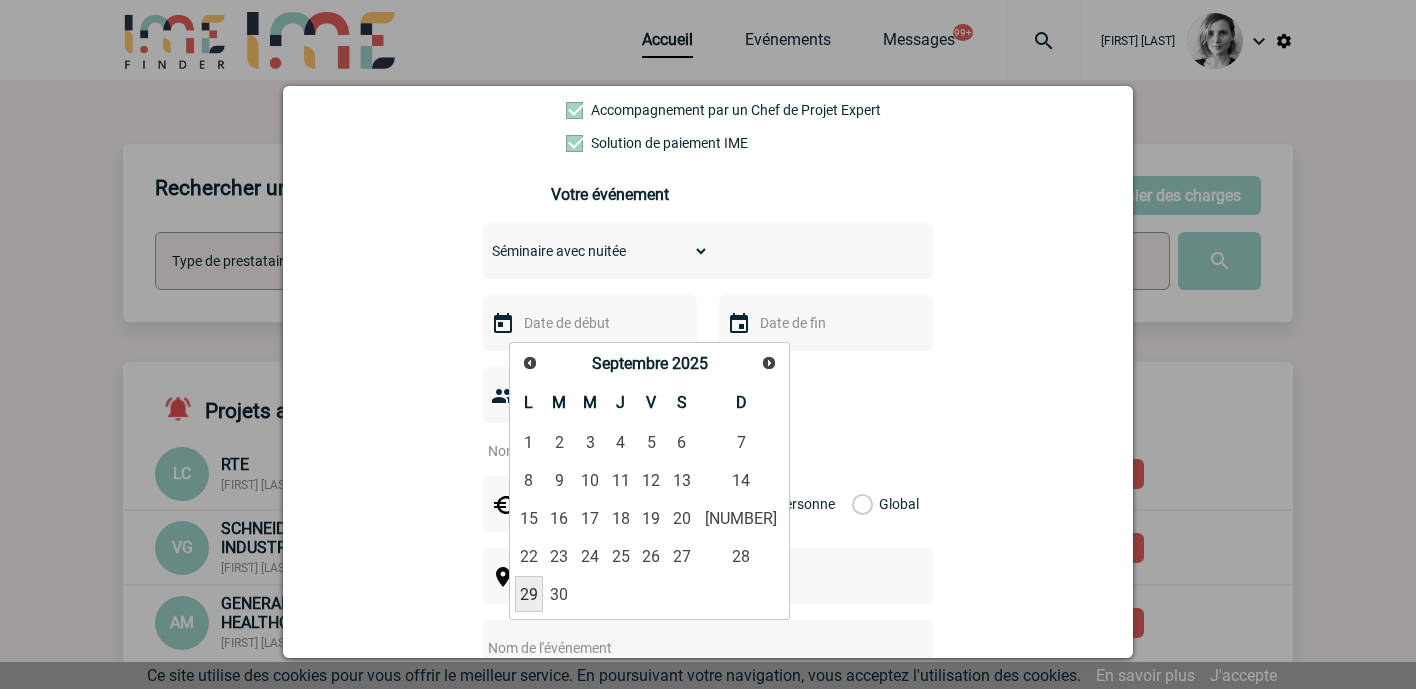 click on "29" at bounding box center [529, 594] 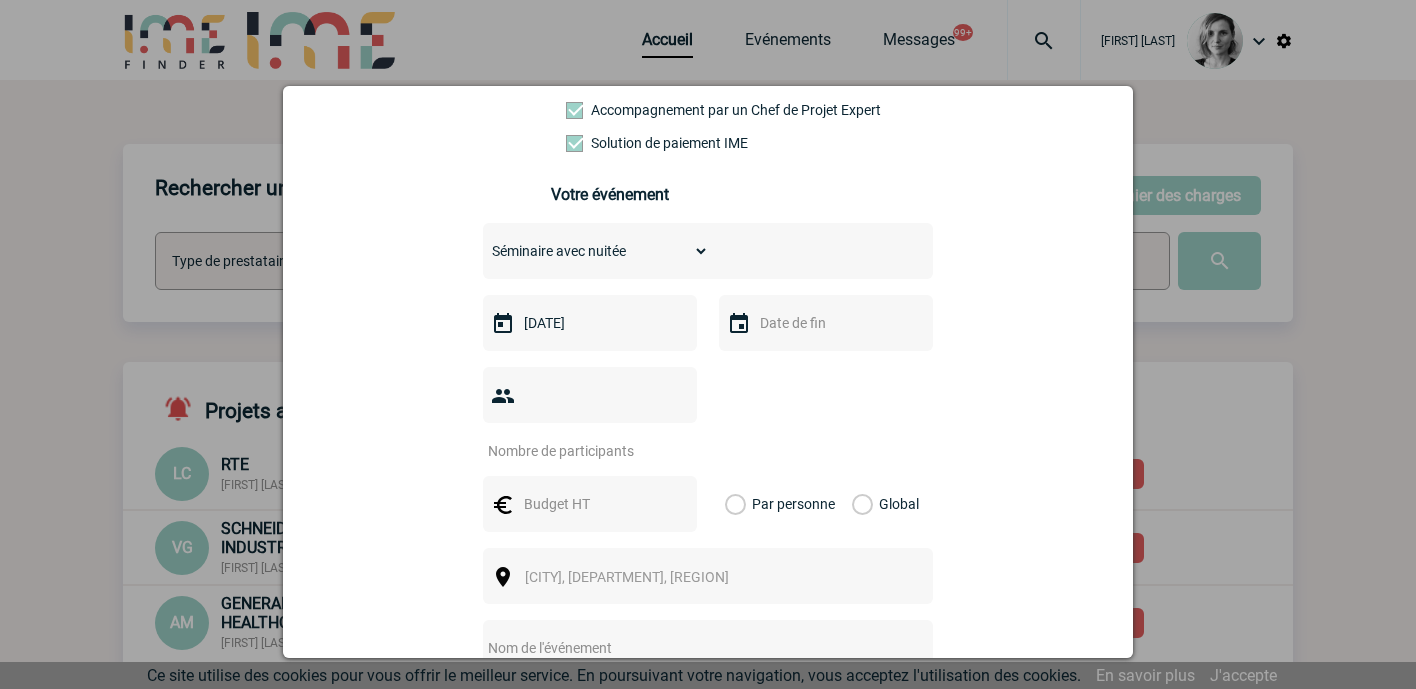 click at bounding box center (824, 323) 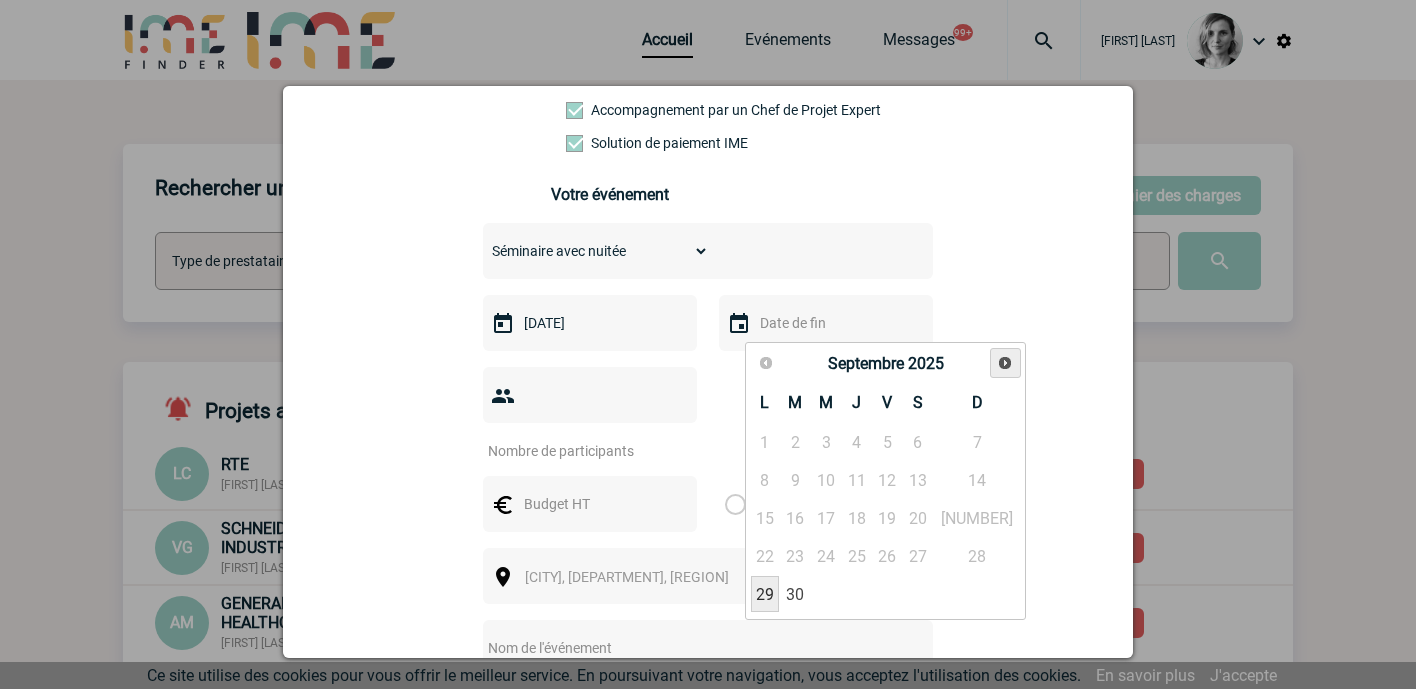click on "Suivant" at bounding box center (1005, 363) 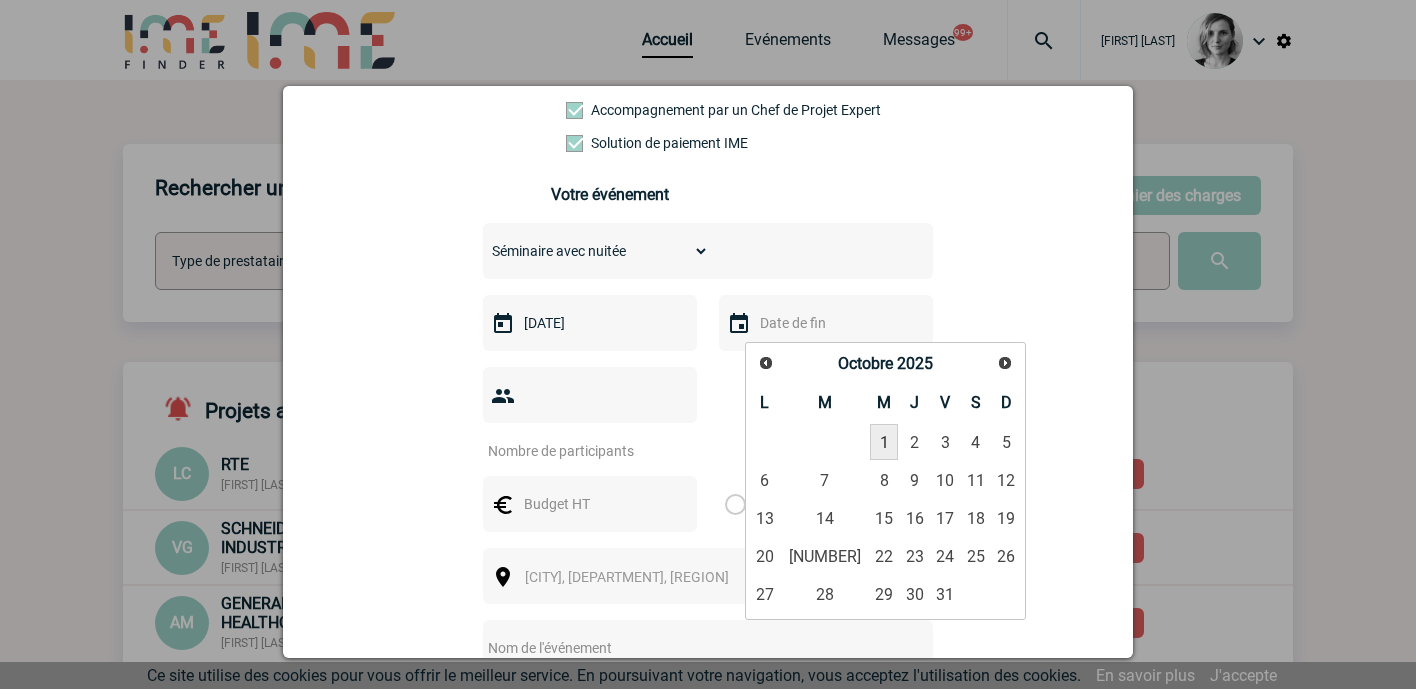 click on "1" at bounding box center [884, 442] 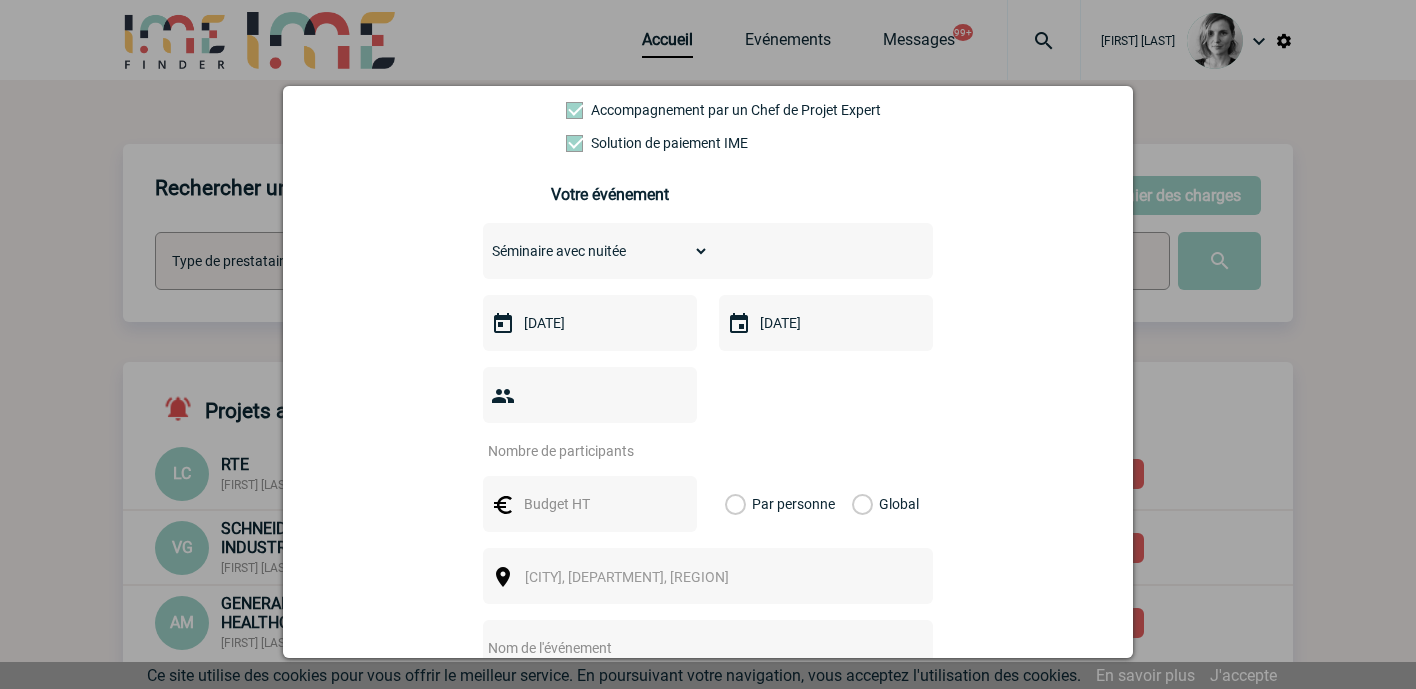 click at bounding box center [577, 451] 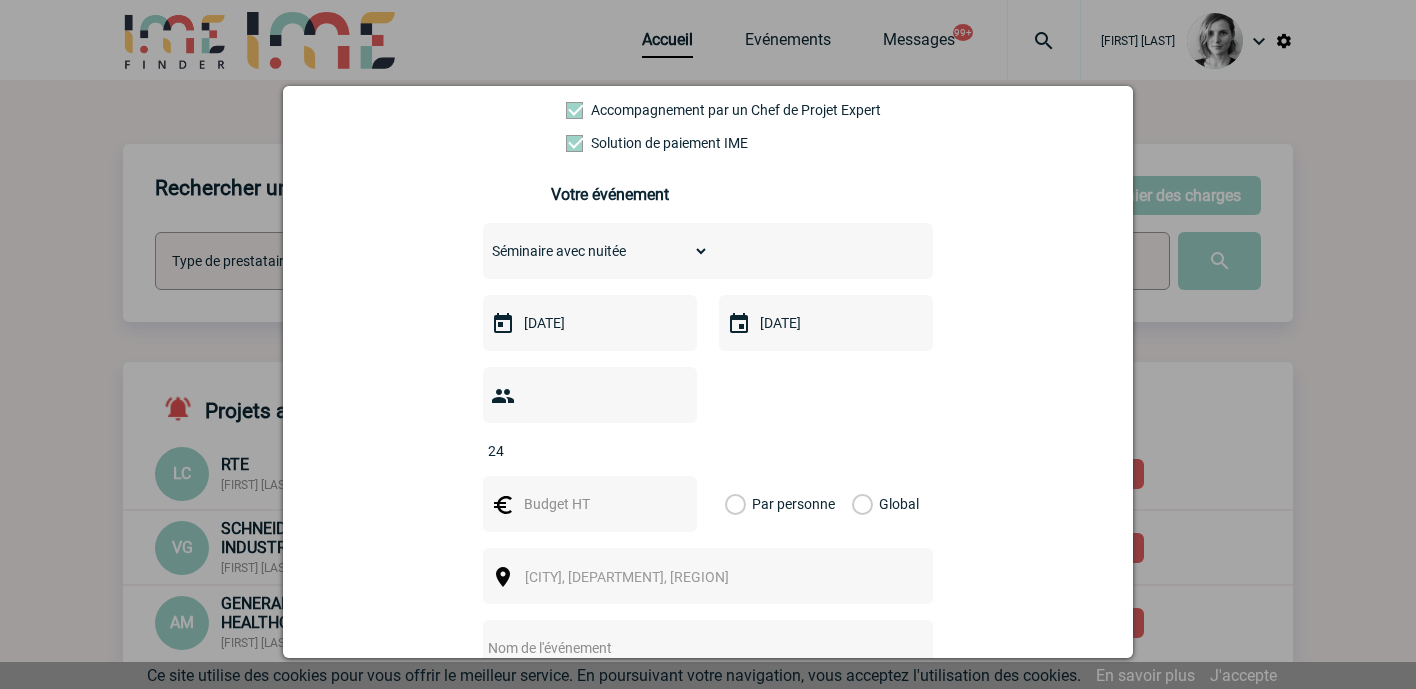 type on "24" 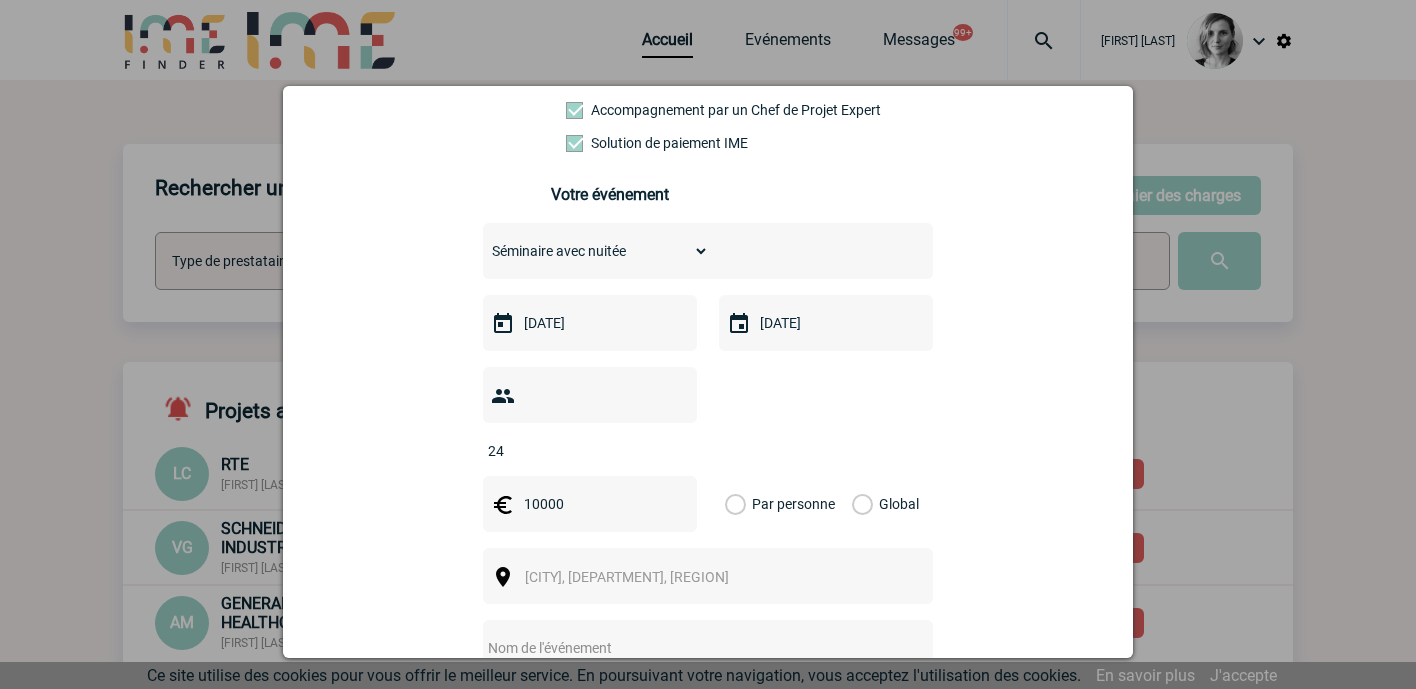 type on "10000" 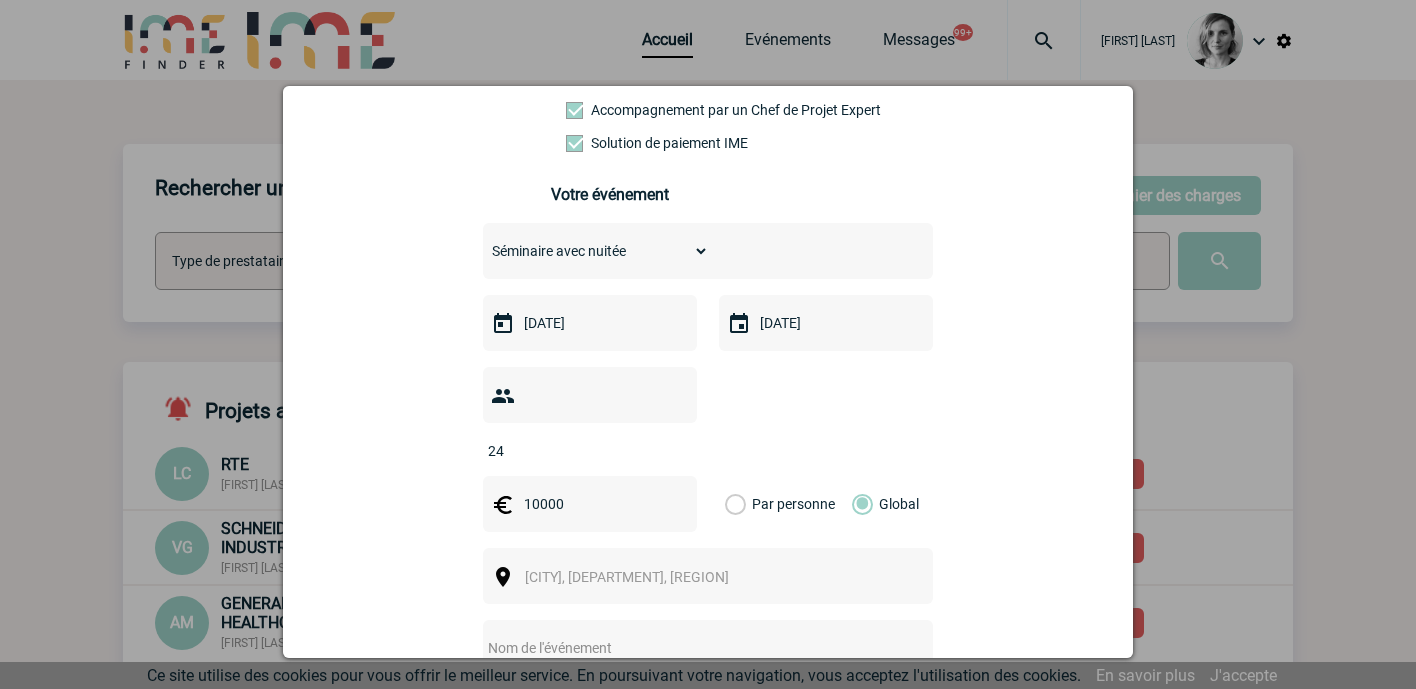 click on "Choisissez un type d'évènement
Séminaire avec nuitée Séminaire sans nuitée Repas de groupe Team Building & animation Prestation traiteur Divers
Déjeuner
Diner
29-09-2025
01-10-2025
24 10000" at bounding box center (708, 513) 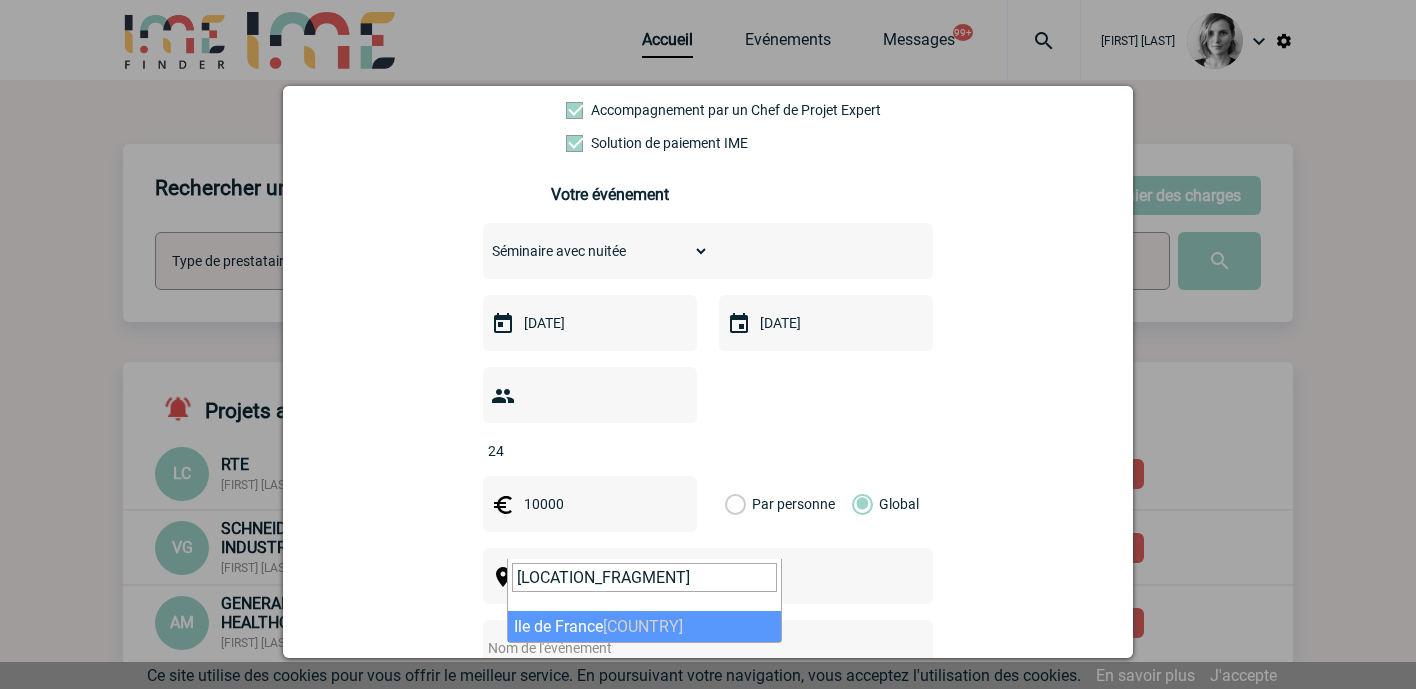 type on "ile de fr" 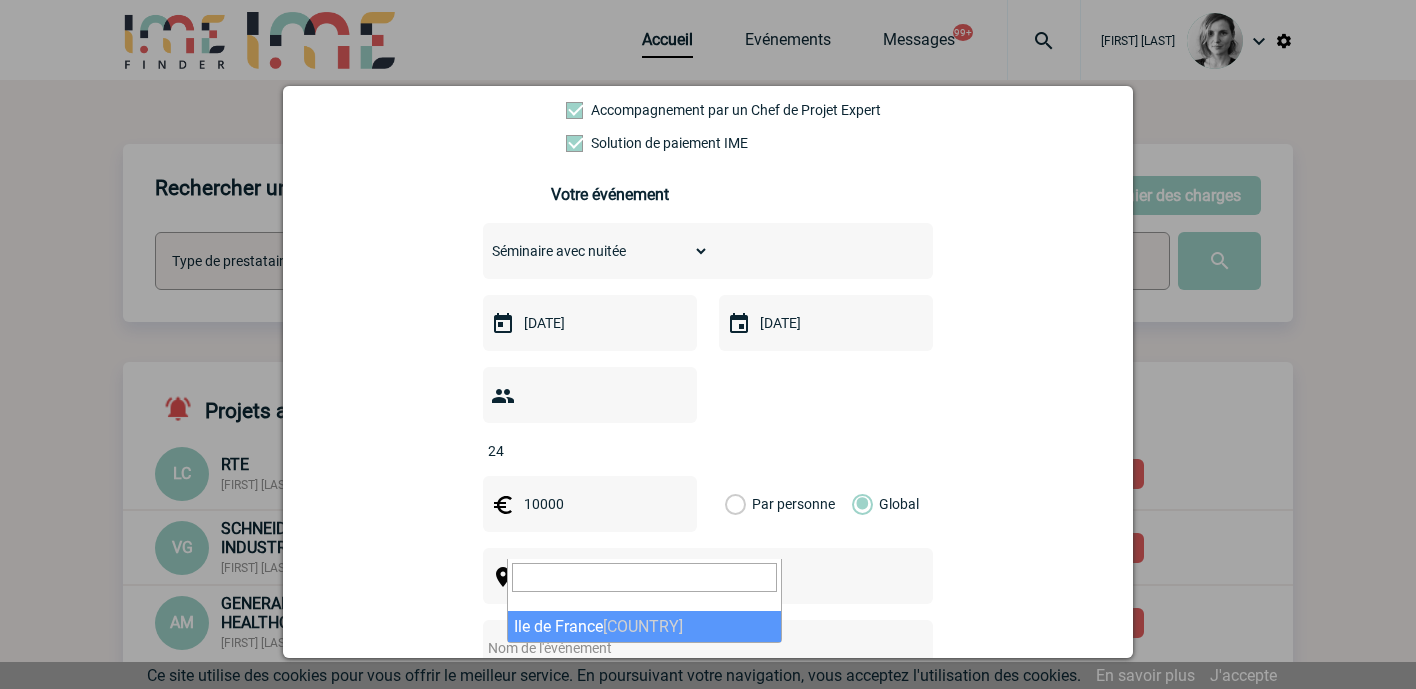 select on "2" 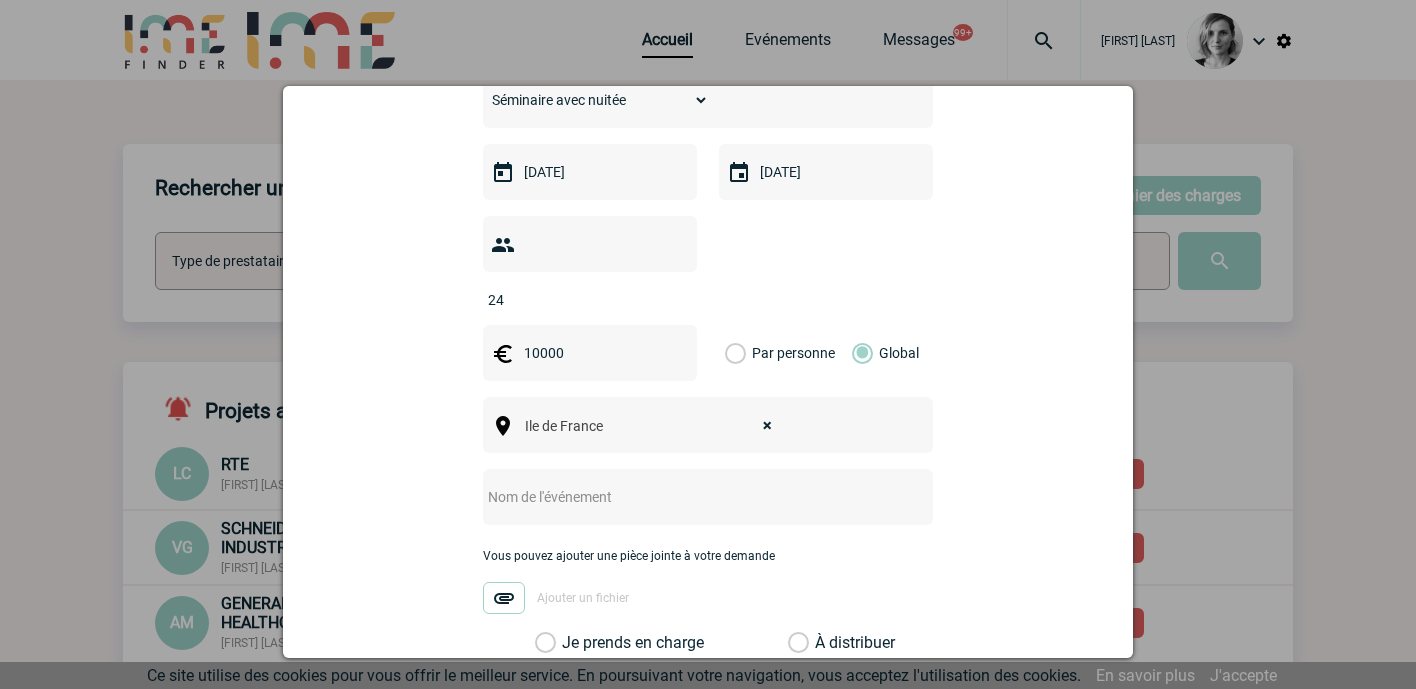 scroll, scrollTop: 625, scrollLeft: 0, axis: vertical 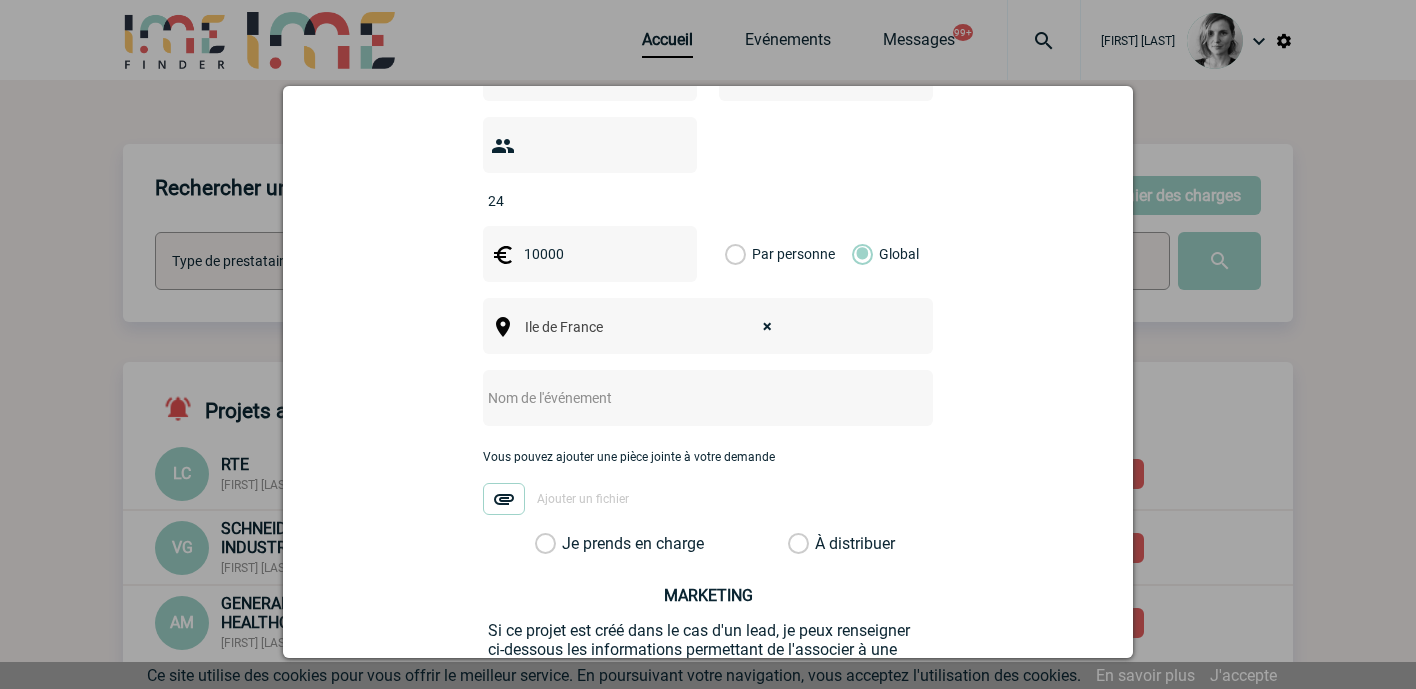 click at bounding box center (681, 398) 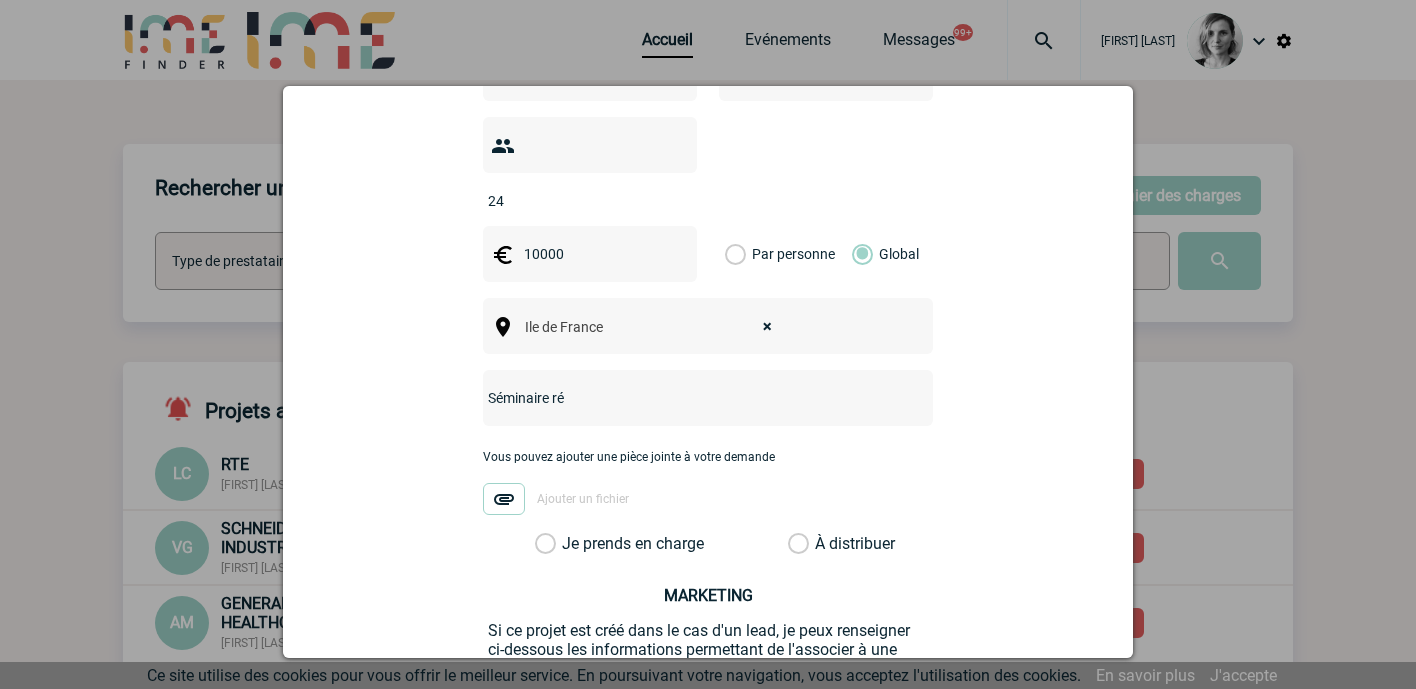type on "Séminaire résidentiel" 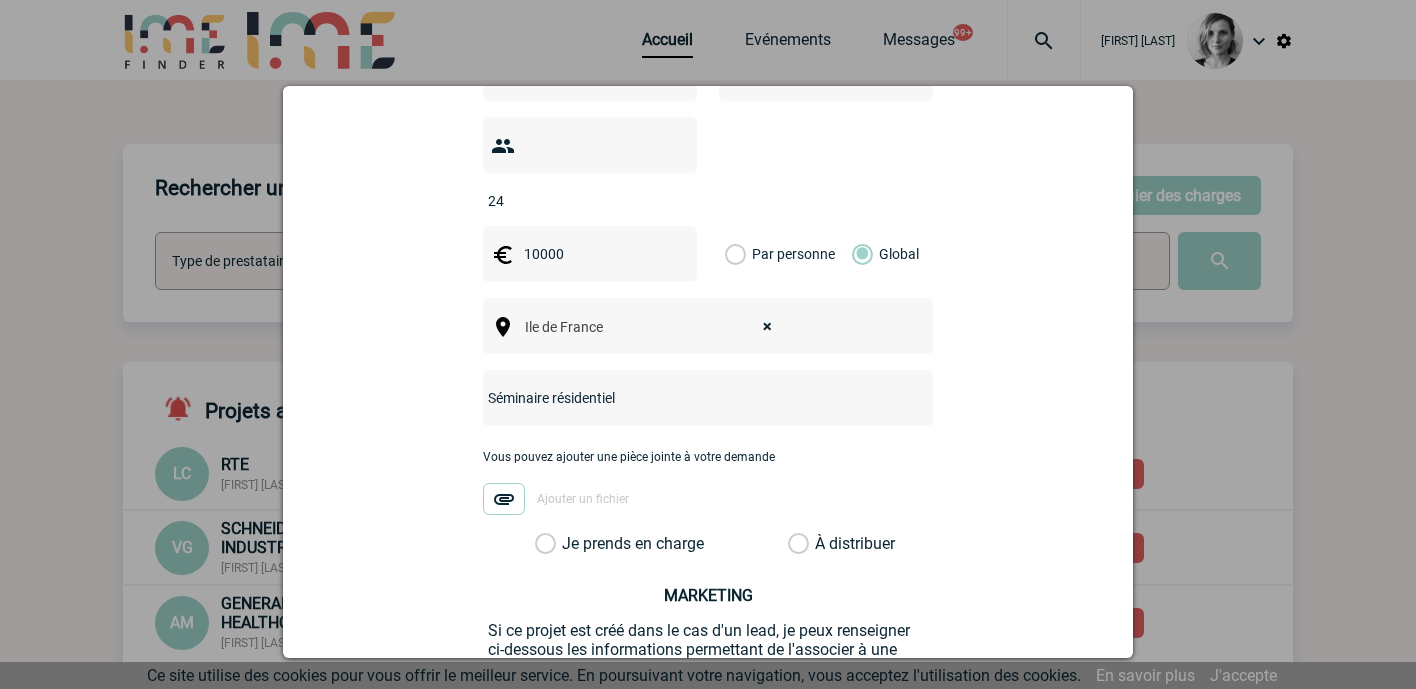 click on "astollis@healthcademia.fr astollis@healthcademia.fr
Vous cherchez à assigner le collaborateur Anne-Sophie TOLLIS.
Ce contact n'a pas d’entité active dans la plateforme
SERENSYS
Mandat confié à l'agence Accès à la Marketplace IME Accompagnement par un Chef de Projet Expert Solution de paiement IME
Votre événement
Choisissez un type d'évènement Divers 24 ×" at bounding box center [708, 193] 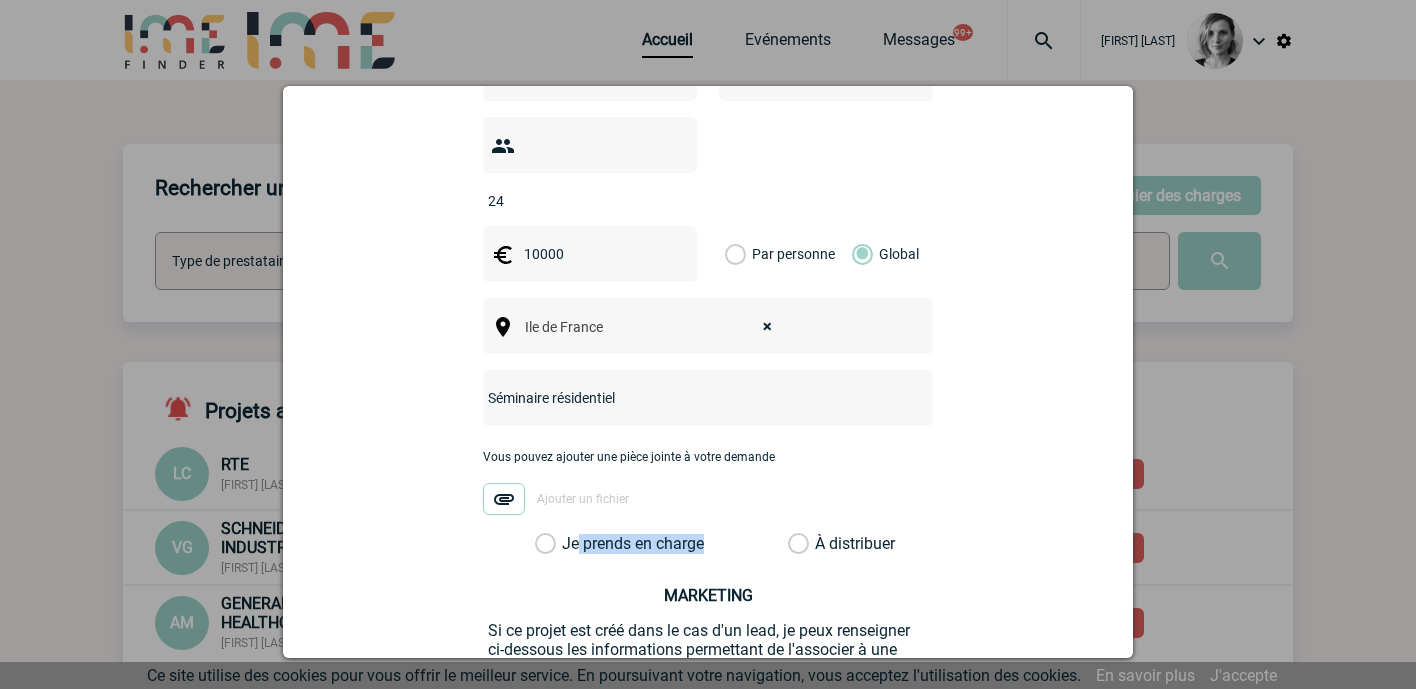 click on "Je prends en charge" at bounding box center [611, 544] 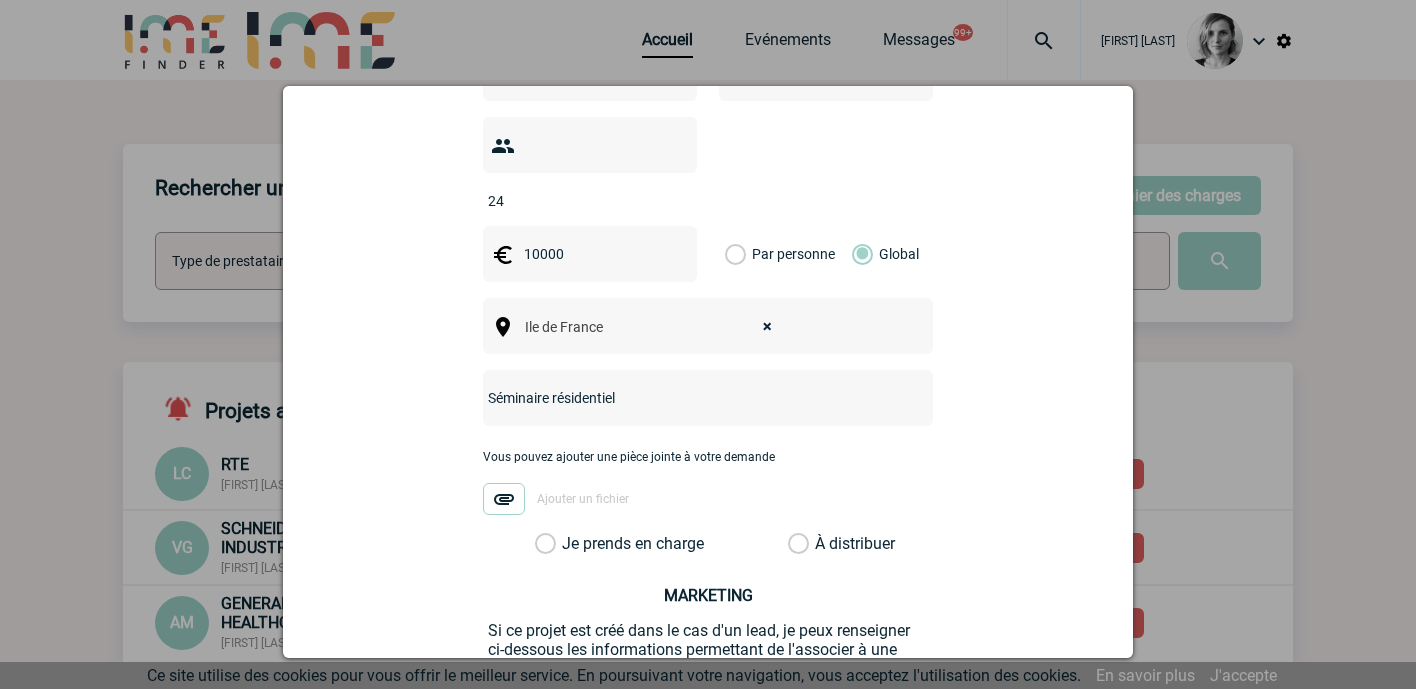 click on "Vous pouvez ajouter une pièce jointe à votre demande
Ajouter un fichier" at bounding box center (708, 492) 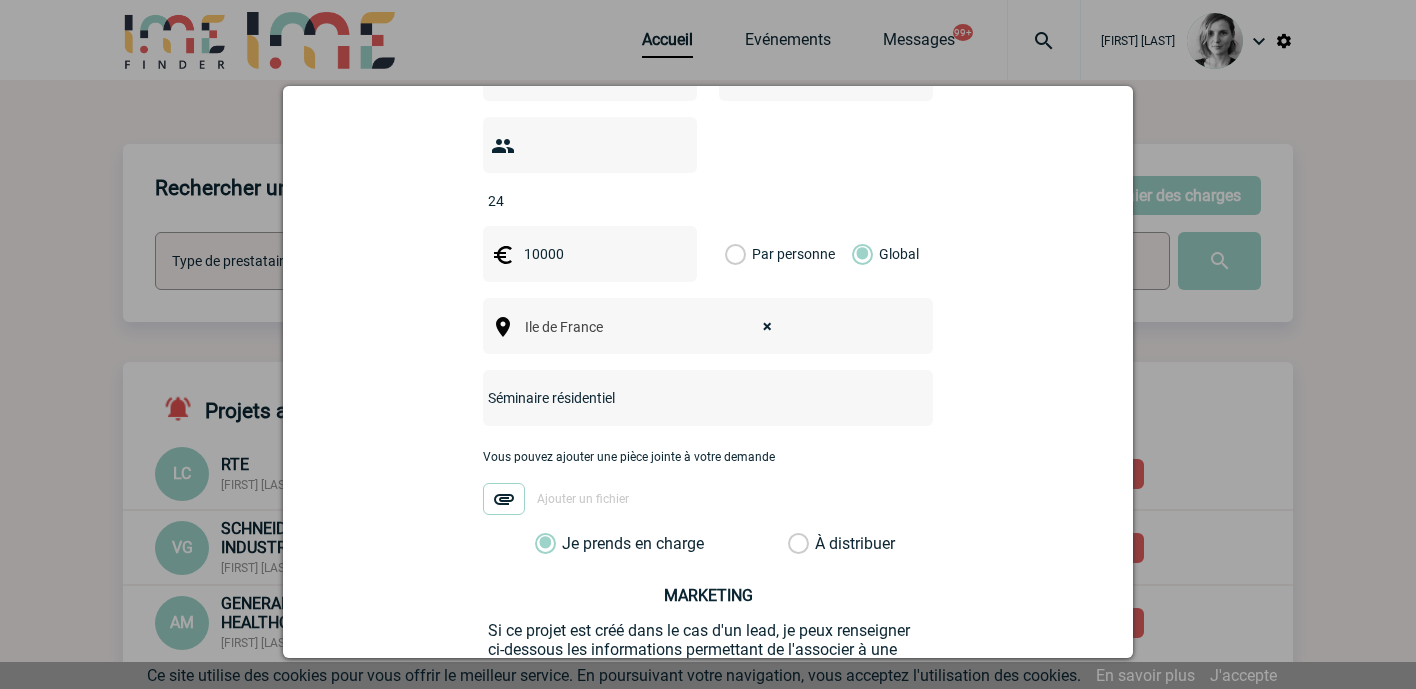 scroll, scrollTop: 781, scrollLeft: 0, axis: vertical 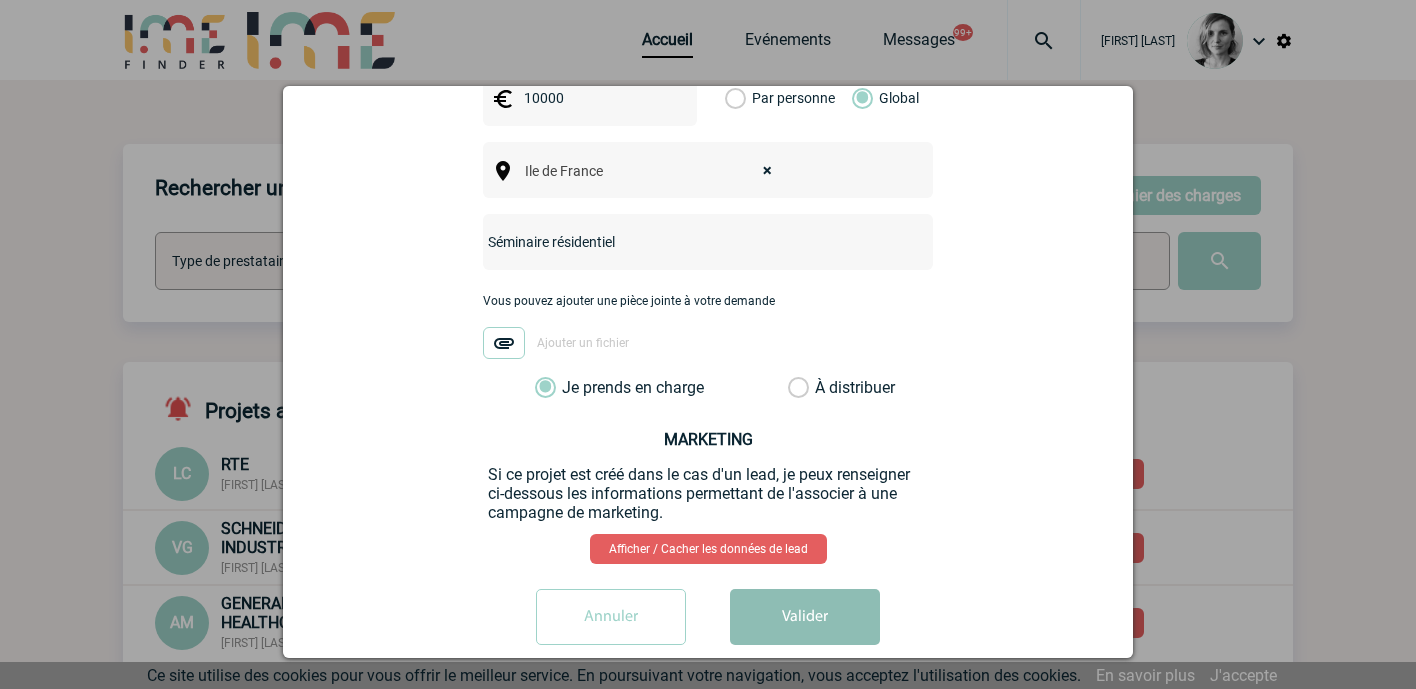 click on "Valider" at bounding box center (805, 617) 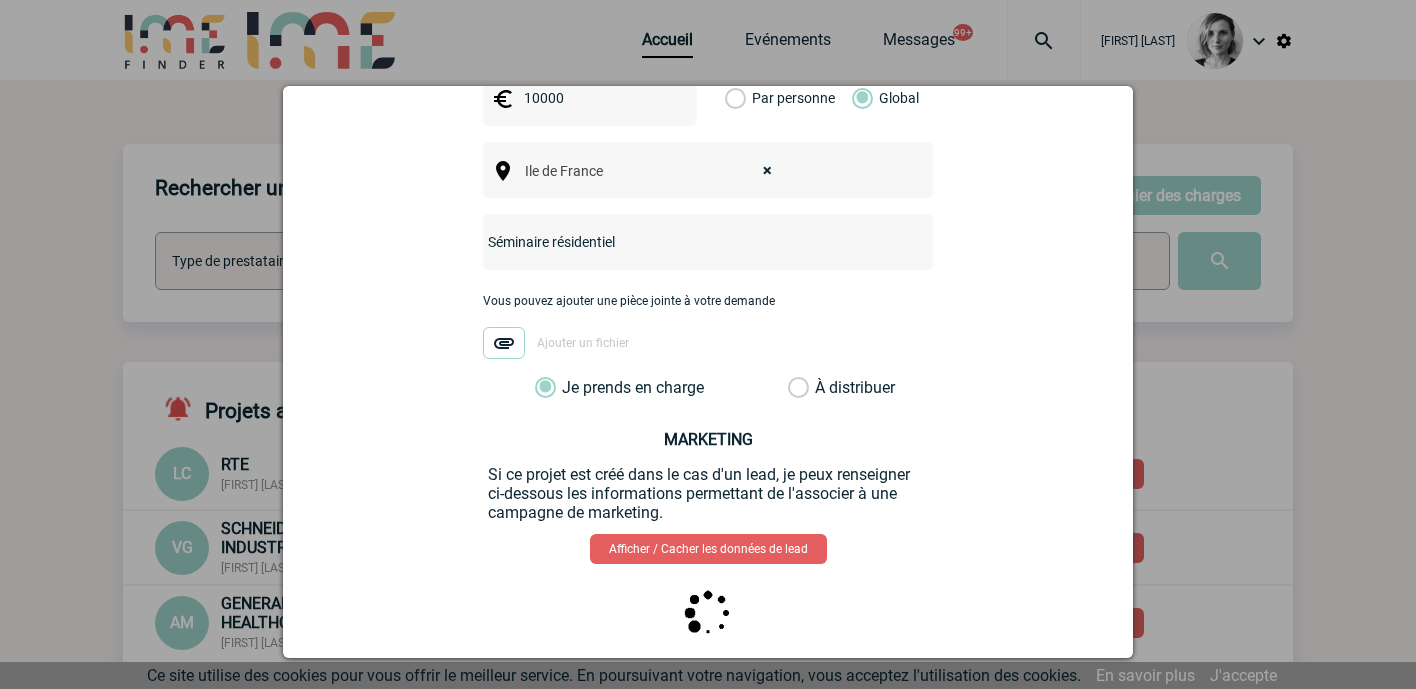 scroll, scrollTop: 0, scrollLeft: 0, axis: both 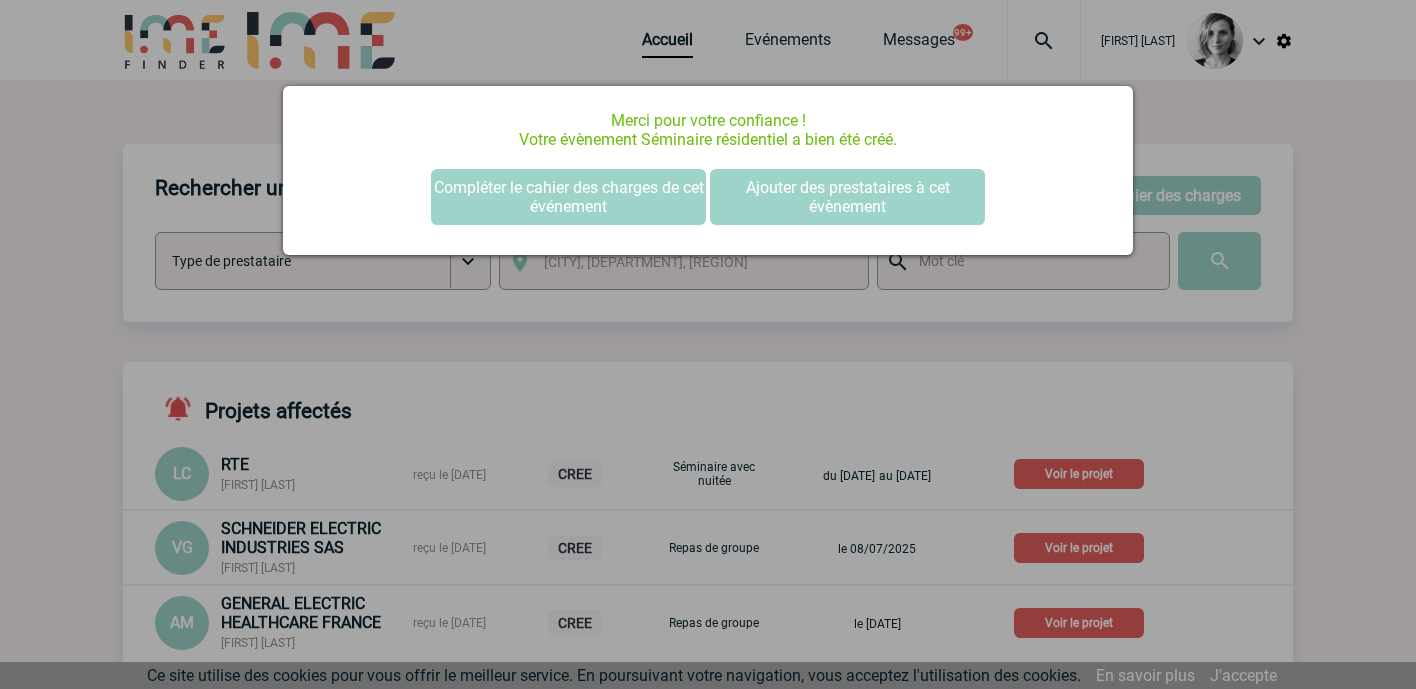 click on "Merci pour votre confiance ! Votre évènement Séminaire résidentiel a bien été créé.
Compléter le cahier des charges de cet événement
Ajouter des prestataires à cet évènement" at bounding box center (708, 170) 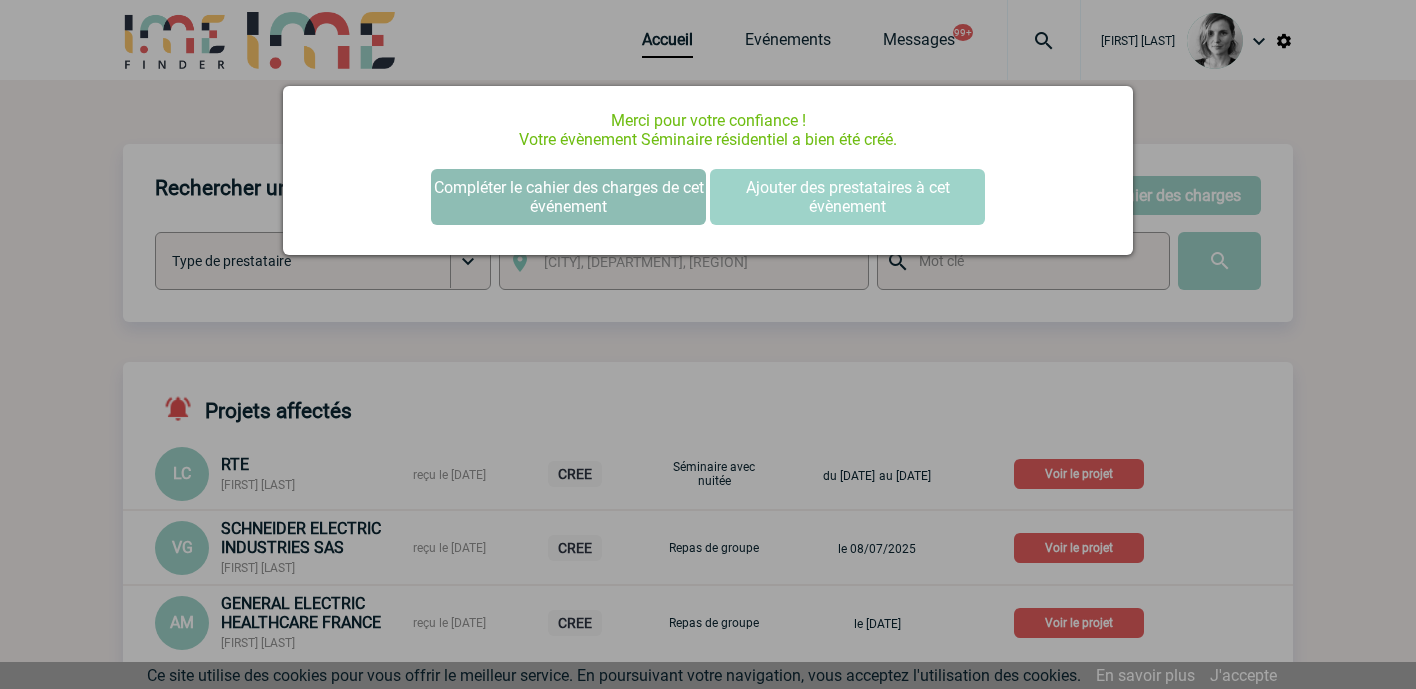 click on "Compléter le cahier des charges de cet événement" at bounding box center [568, 197] 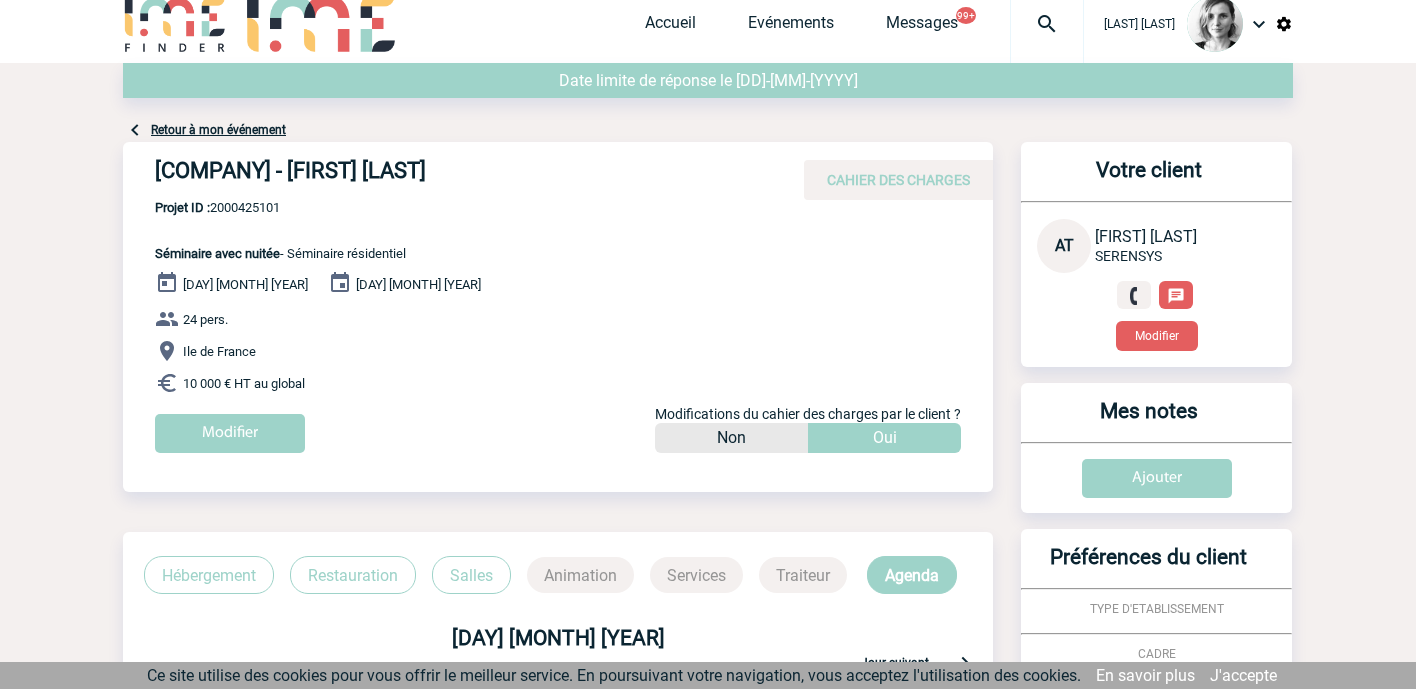 scroll, scrollTop: 0, scrollLeft: 0, axis: both 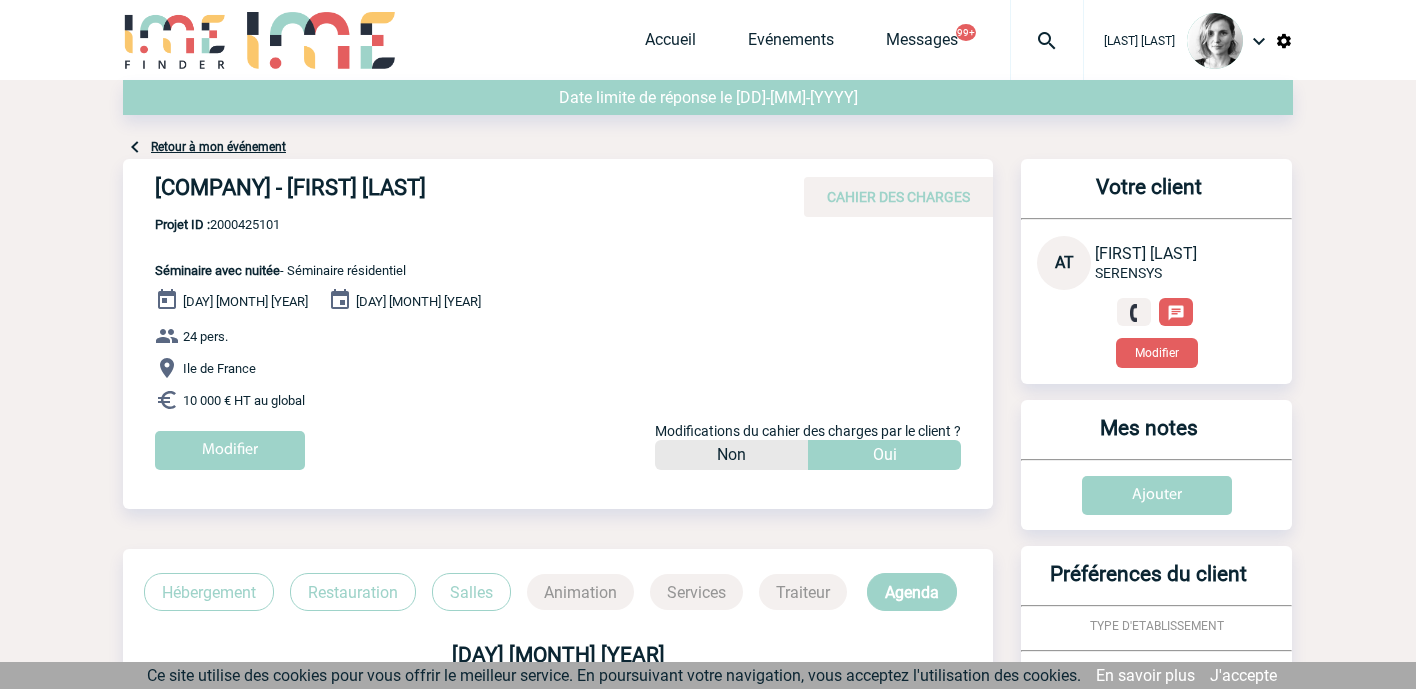 click on "Retour à mon événement" at bounding box center (218, 147) 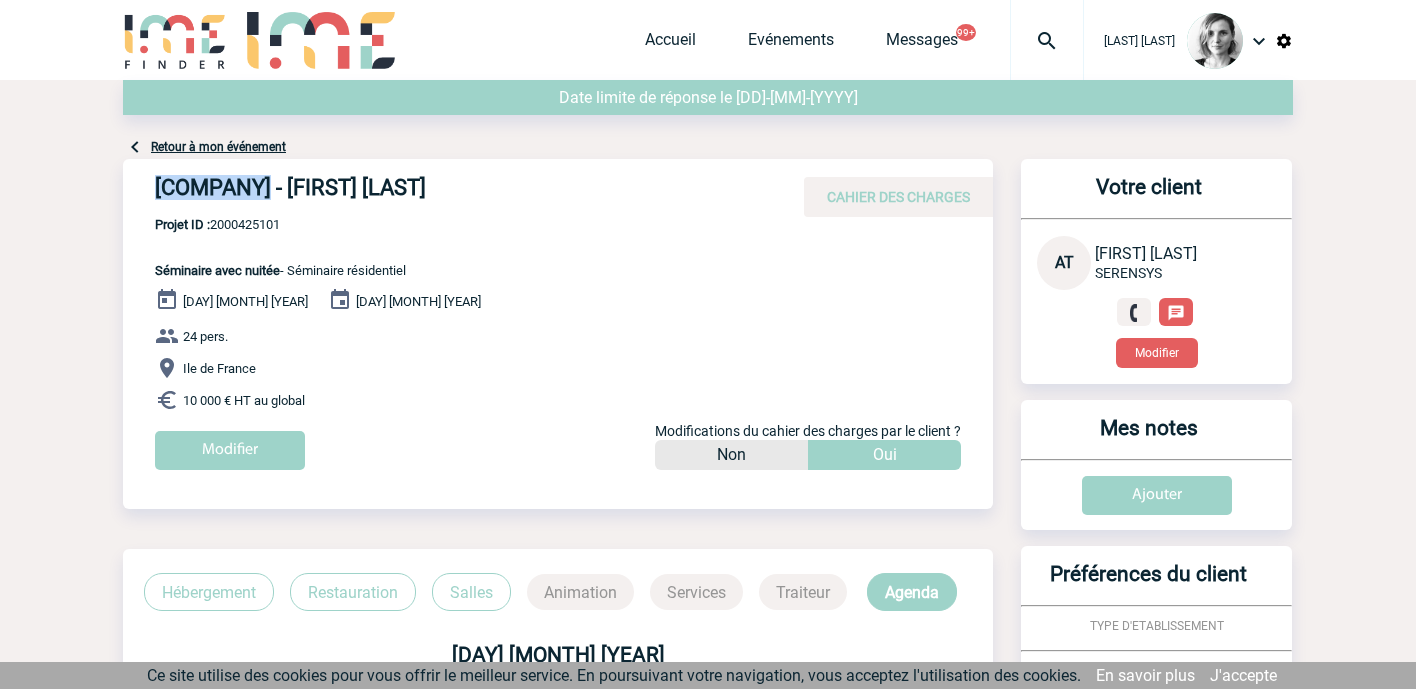 click on "SERENSYS - Anne-Sophie TOLLIS" at bounding box center [455, 192] 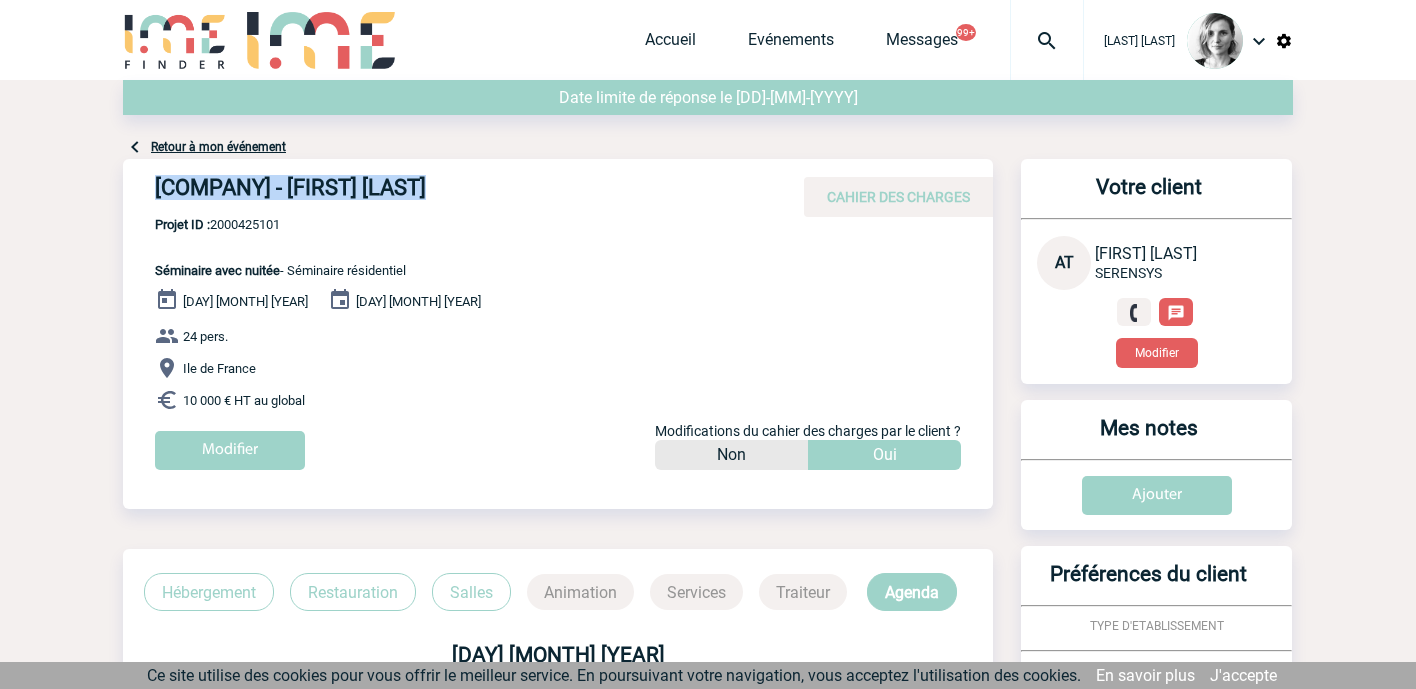 click on "SERENSYS - Anne-Sophie TOLLIS" at bounding box center (455, 192) 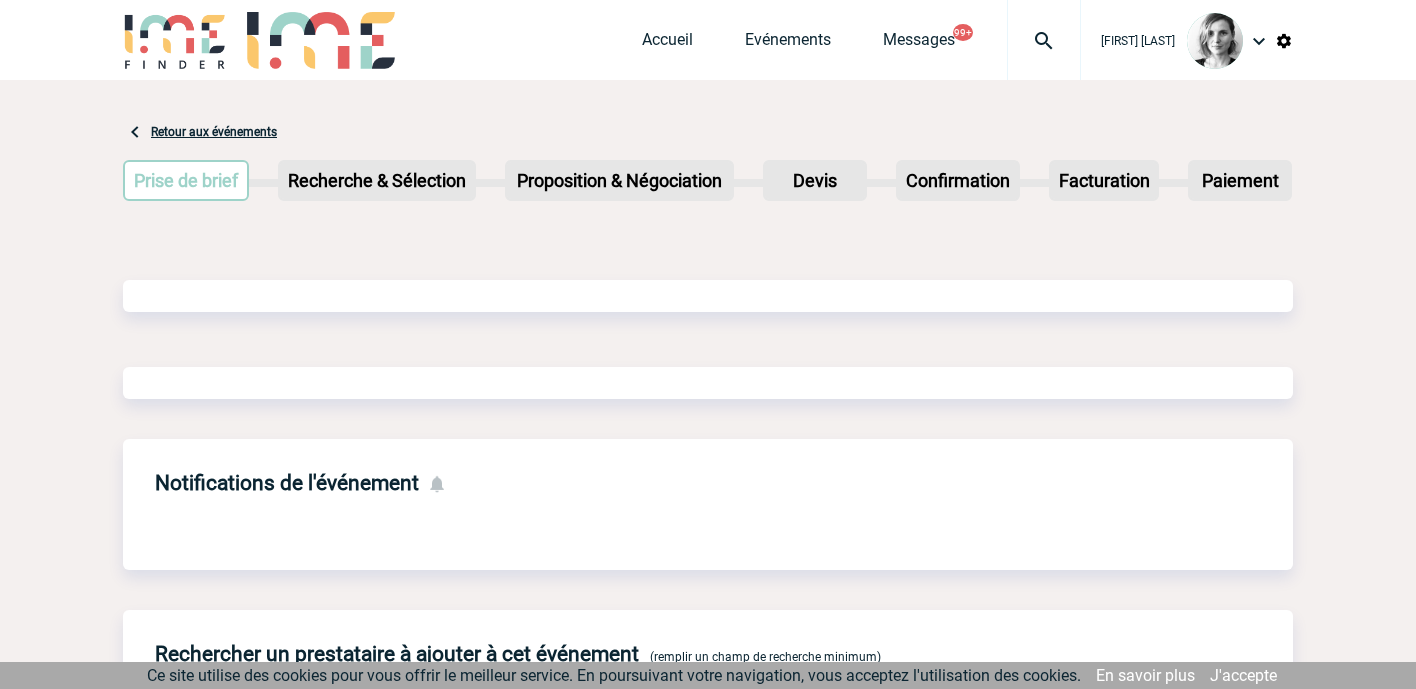 scroll, scrollTop: 0, scrollLeft: 0, axis: both 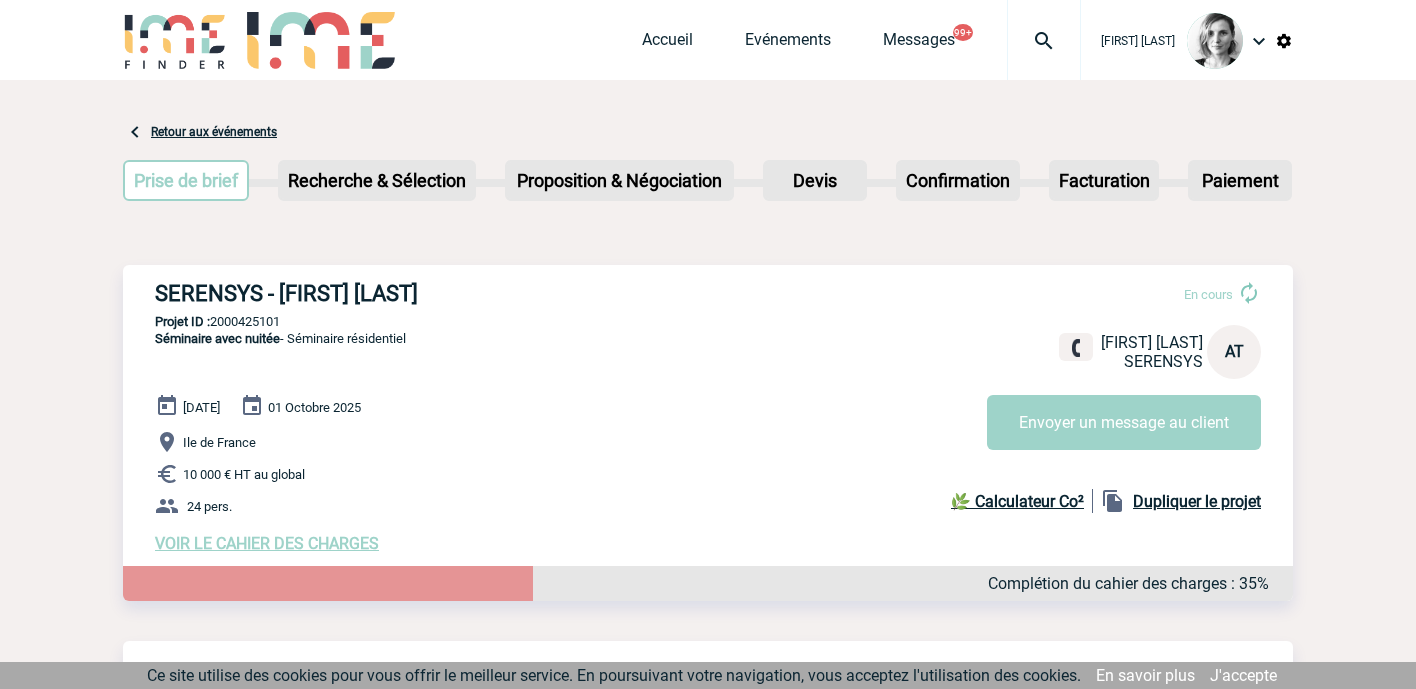 click on "SERENSYS - [FIRST] [LAST]" at bounding box center (455, 293) 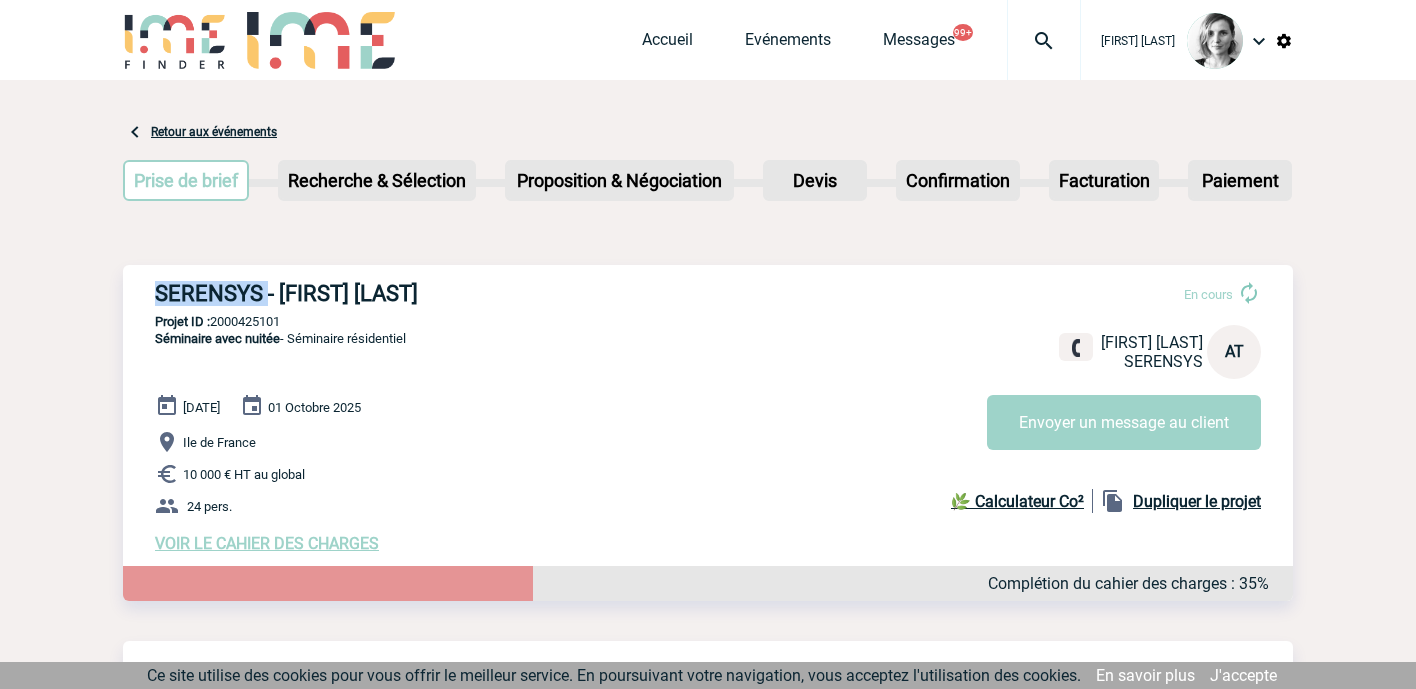 click on "SERENSYS - [FIRST] [LAST]" at bounding box center [455, 293] 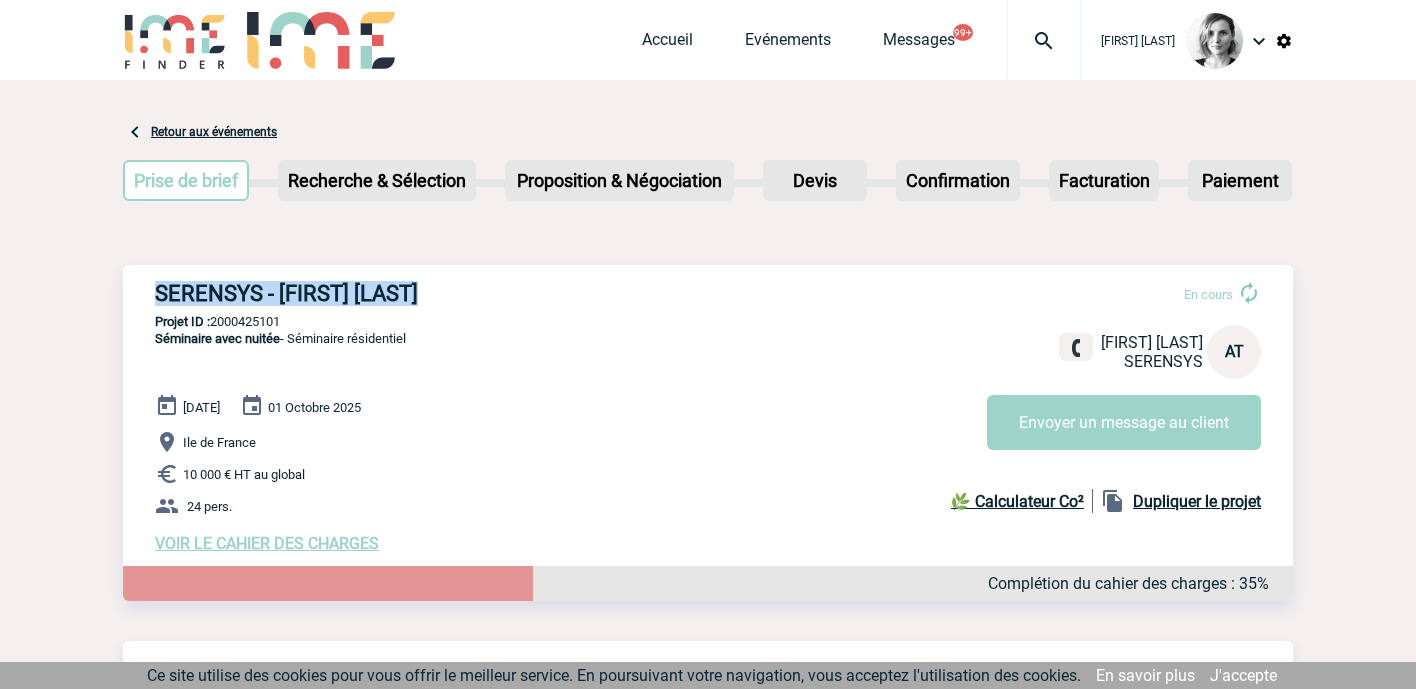 click on "SERENSYS - [FIRST] [LAST]" at bounding box center [455, 293] 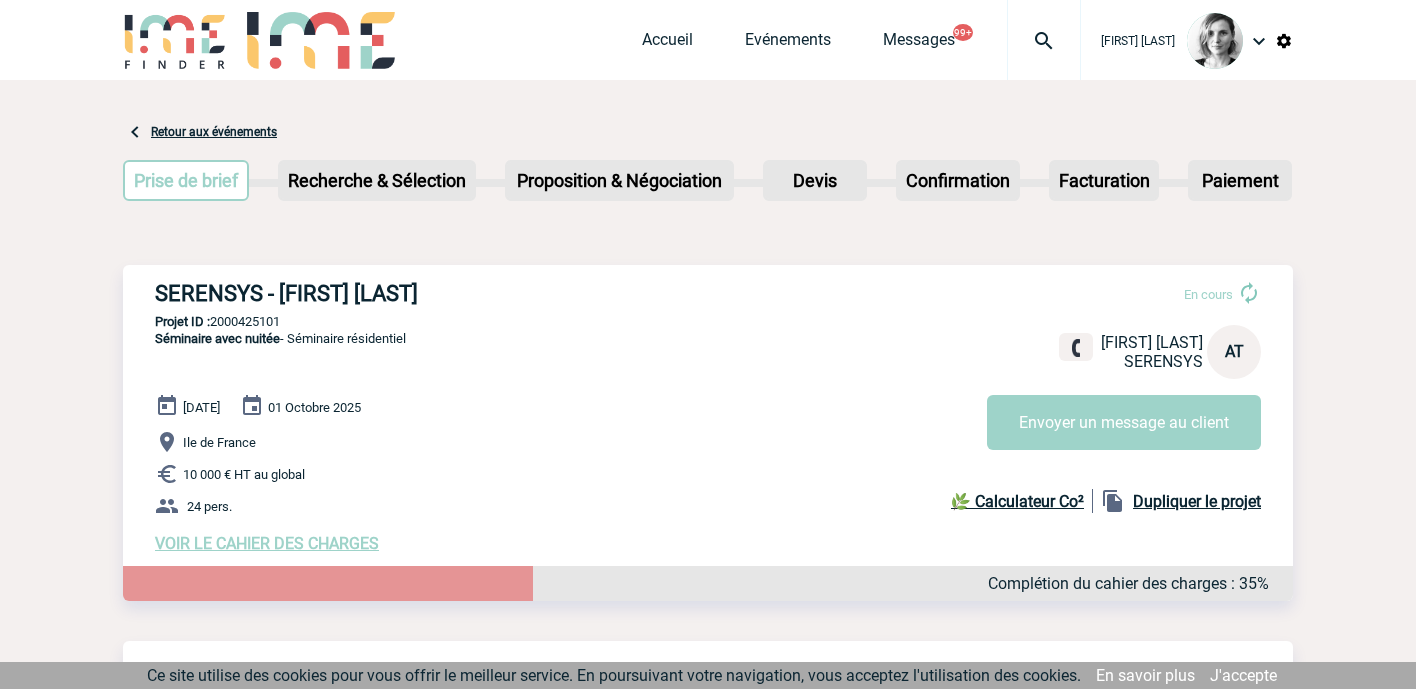 click on "SERENSYS - [FIRST] [LAST]
En cours
[FIRST] [LAST]
SERENSYS
AT
Envoyer un message au client
SERENSYS - [FIRST] [LAST] - Séminaire avec nuitée
ProjetID :  2000425101
du [DATE] Septembre [DATE] au [DATE] Octobre [DATE]" at bounding box center [708, 453] 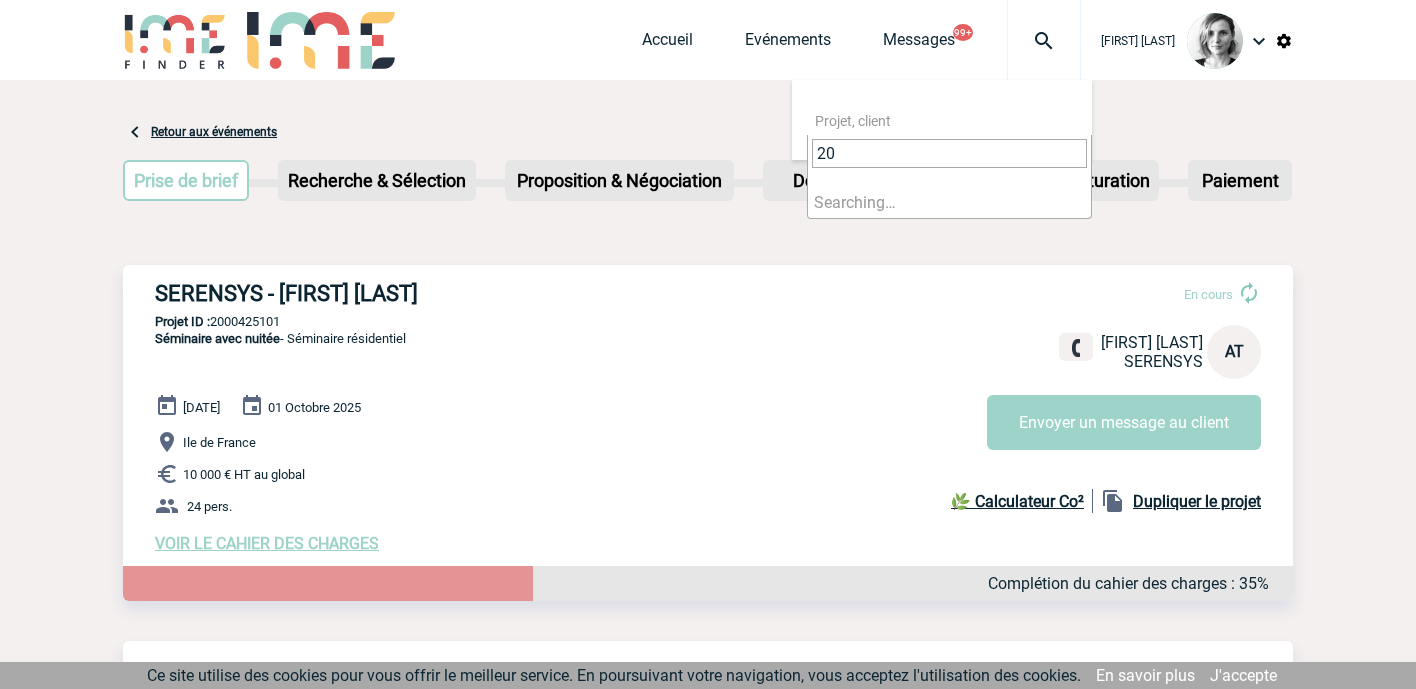 type on "200" 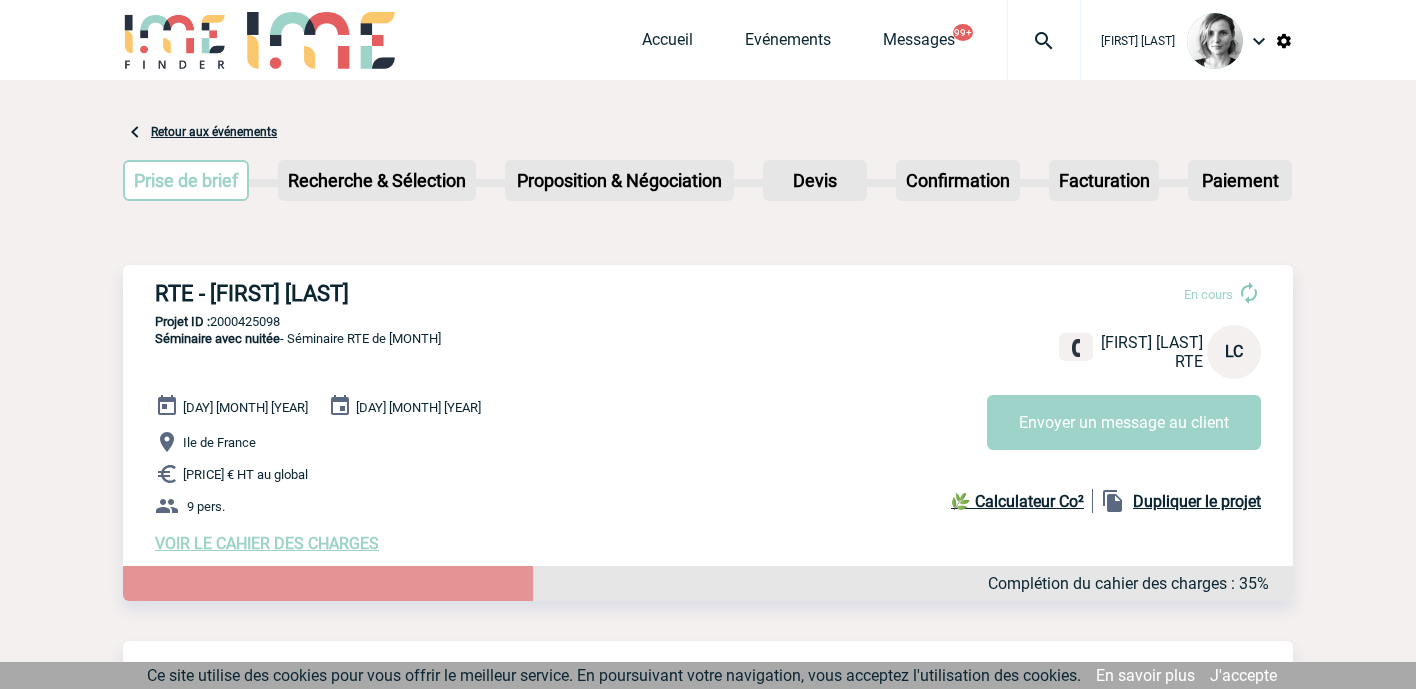 scroll, scrollTop: 0, scrollLeft: 0, axis: both 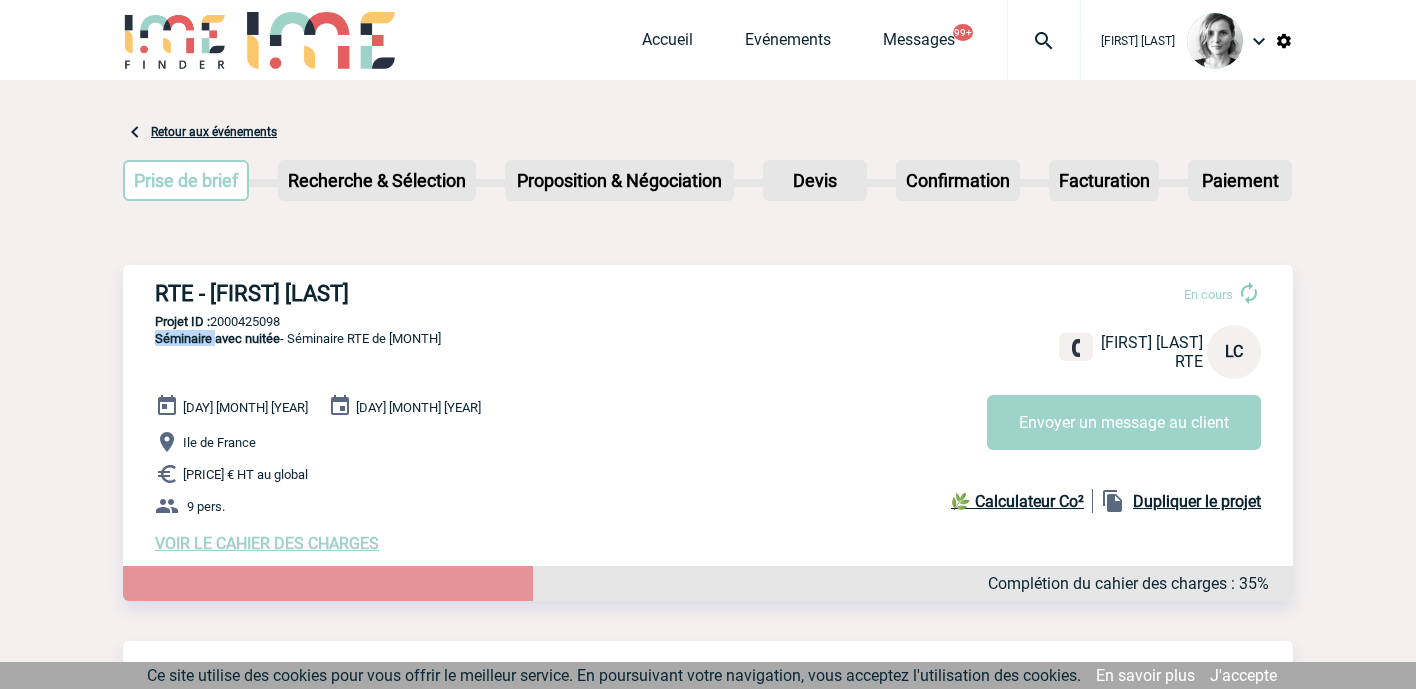 click on "RTE - [FIRST] [LAST]
En cours
[FIRST] [LAST]
RTE
LC
Envoyer un message au client
RTE - [LAST] [FIRST] - Séminaire avec nuitée
ProjetID :  [PROJECT_ID]
du [DAY] [MONTH] [YEAR] au [DAY] [MONTH] [YEAR]
9 pers.   9 pers." at bounding box center [708, 417] 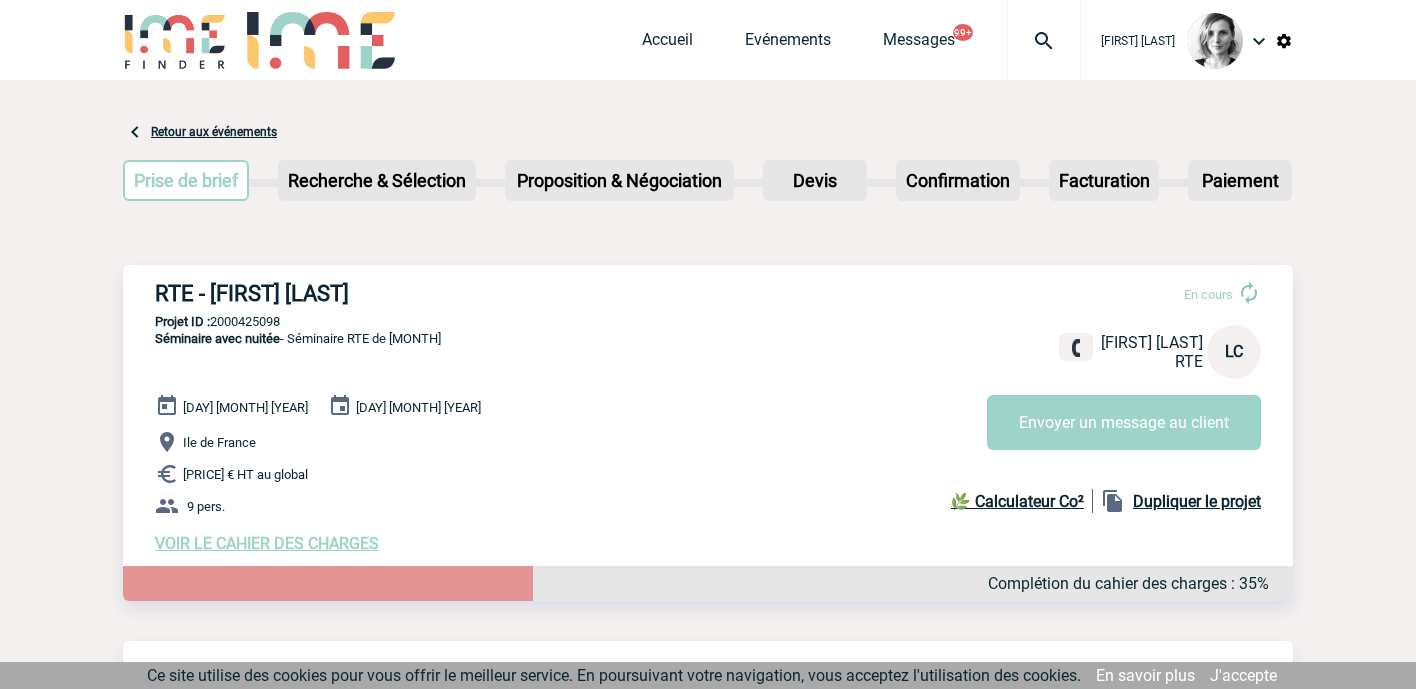 click on "Projet ID :  2000425098" at bounding box center (708, 321) 